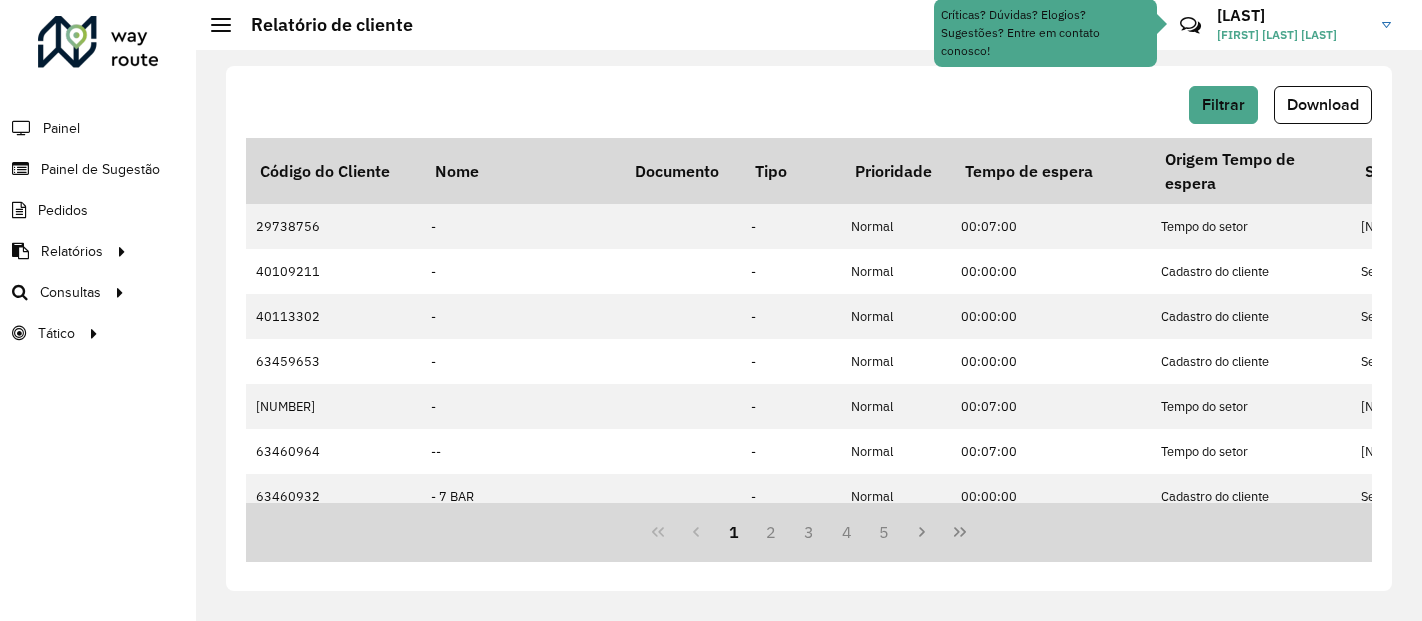 scroll, scrollTop: 0, scrollLeft: 0, axis: both 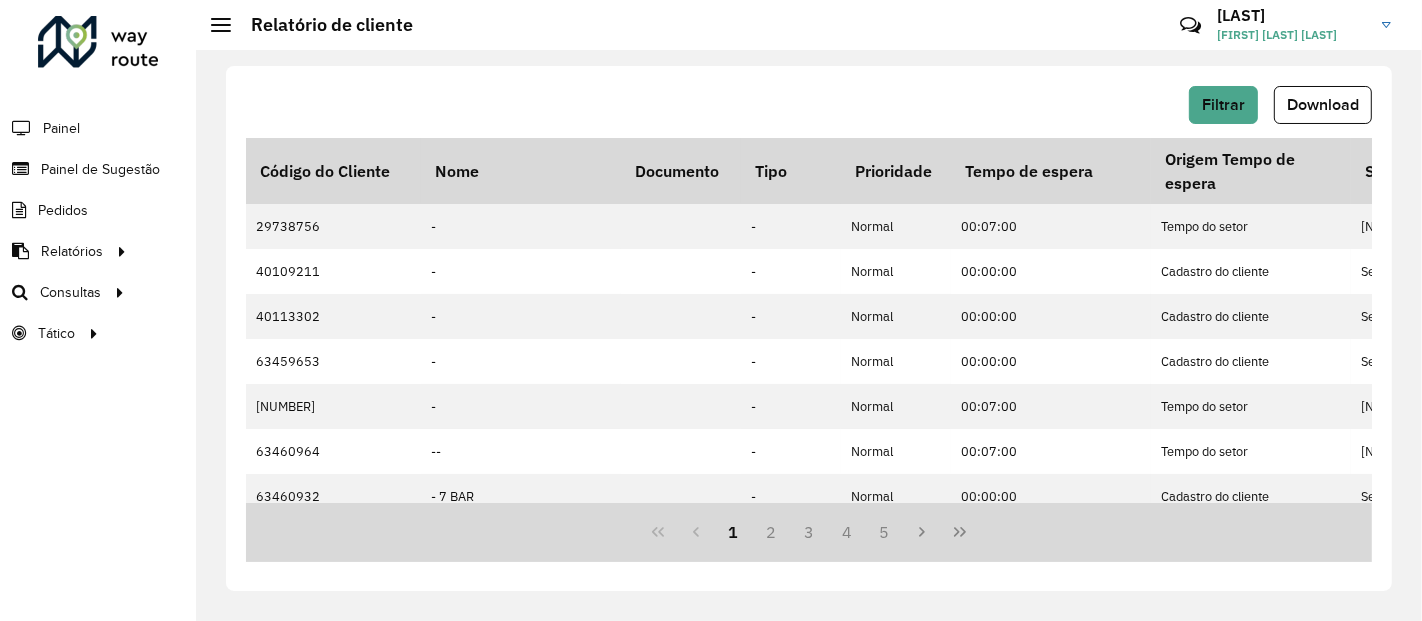 type 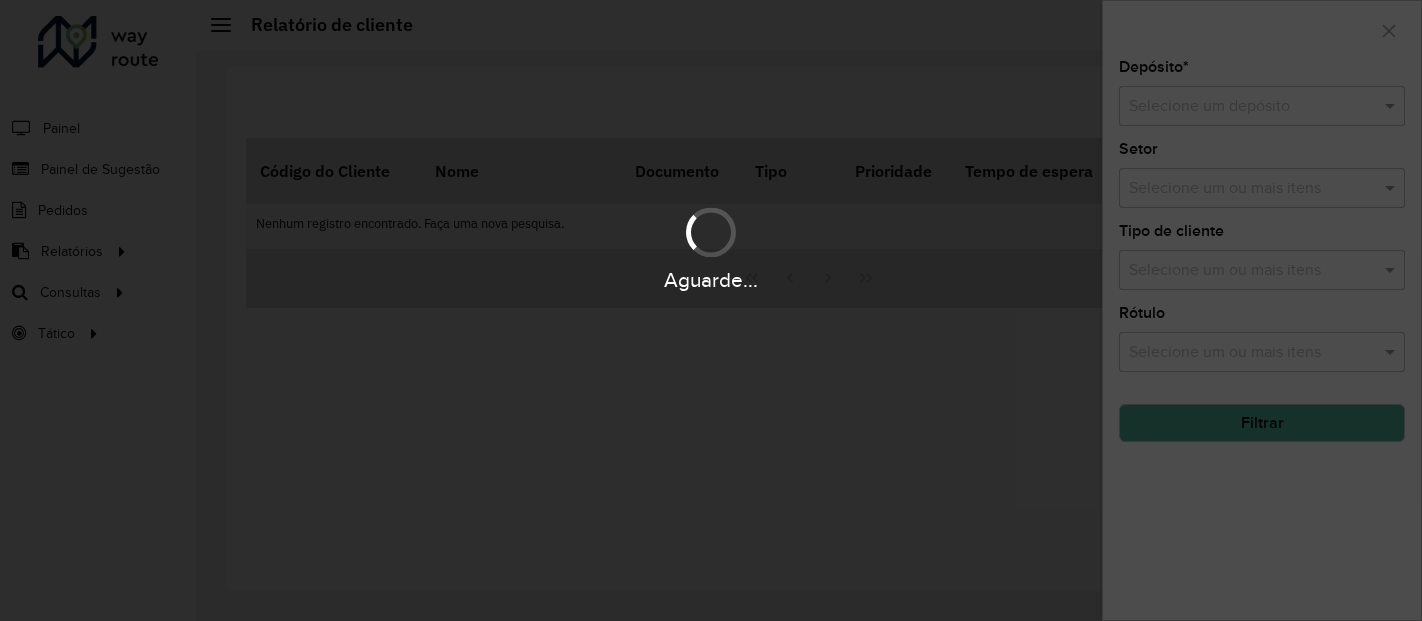 scroll, scrollTop: 0, scrollLeft: 0, axis: both 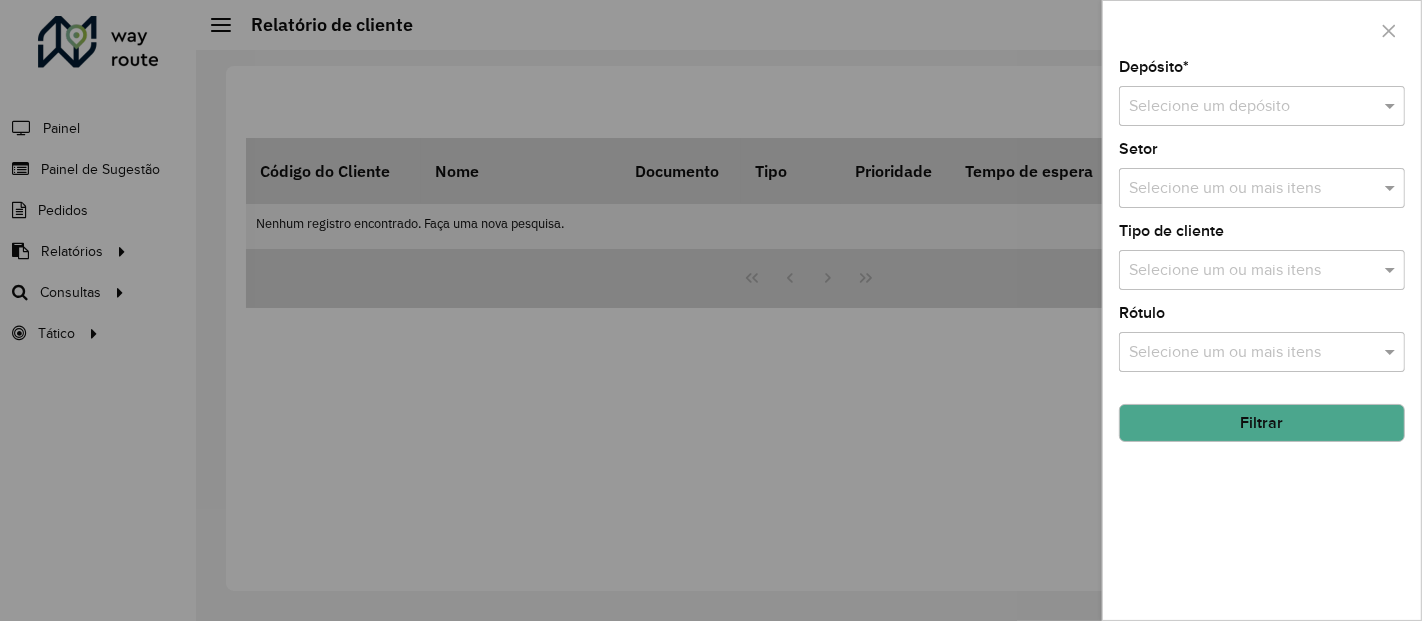 click at bounding box center (1242, 107) 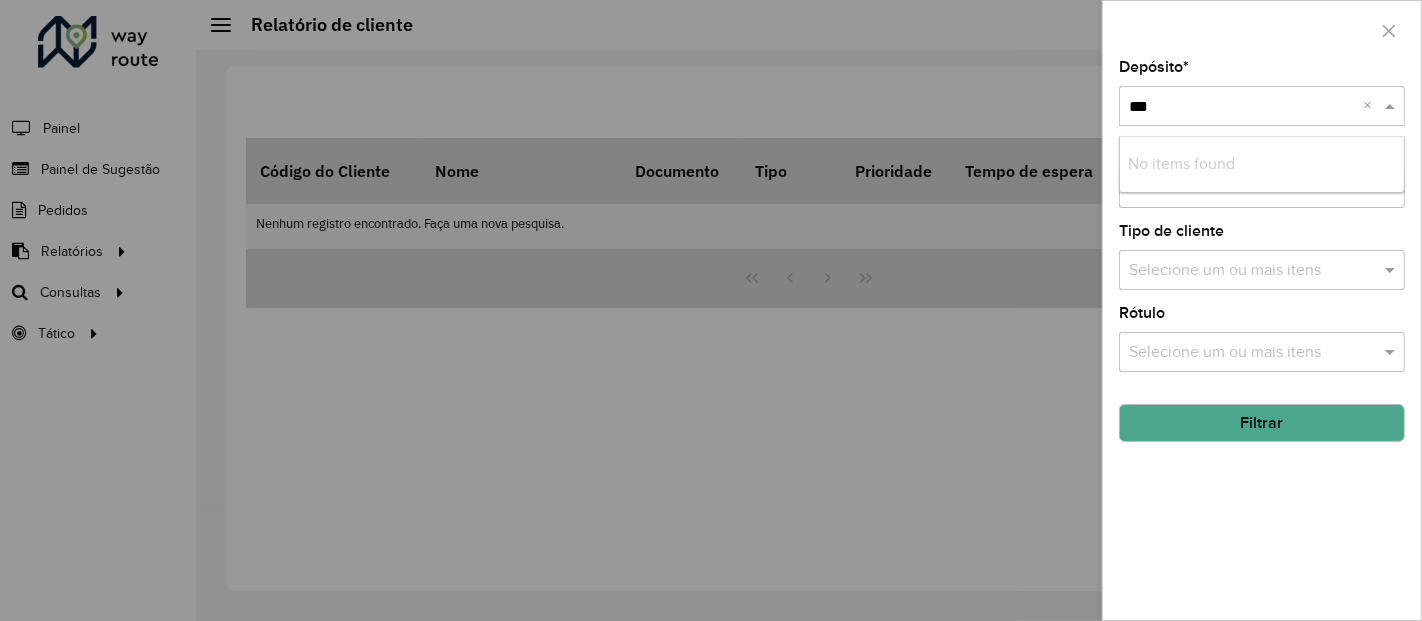 type on "***" 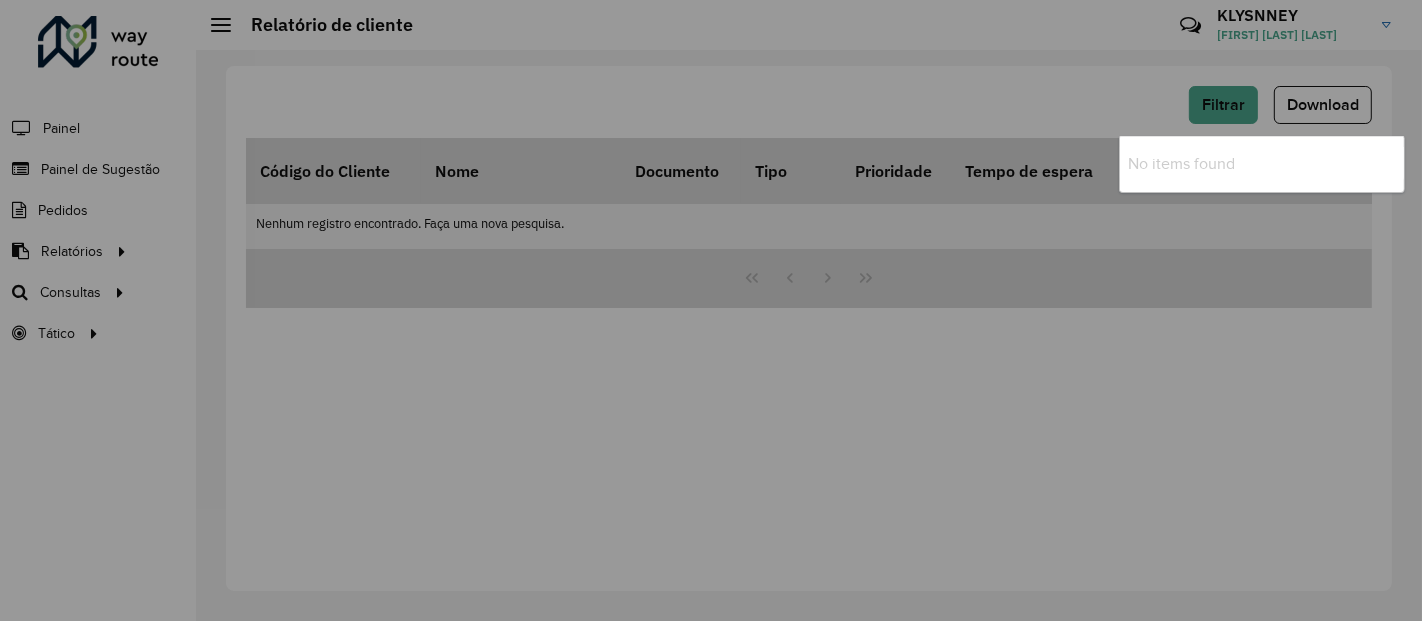 type 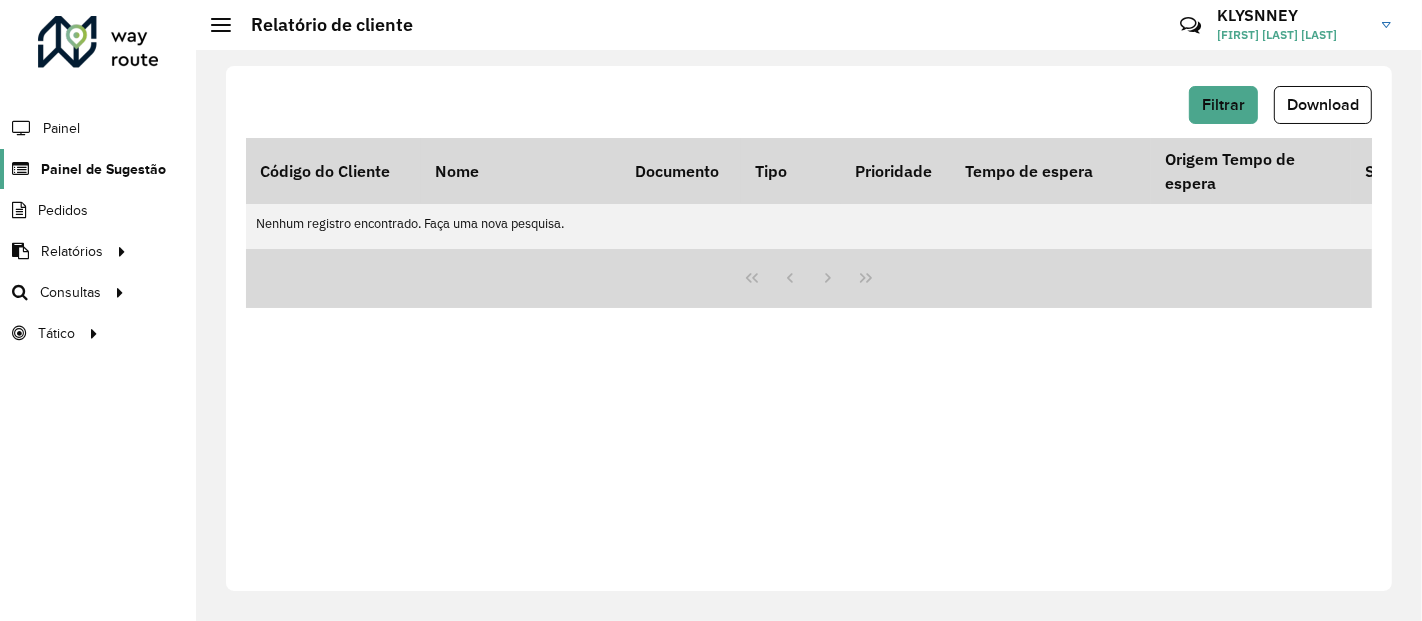 click on "Painel de Sugestão" 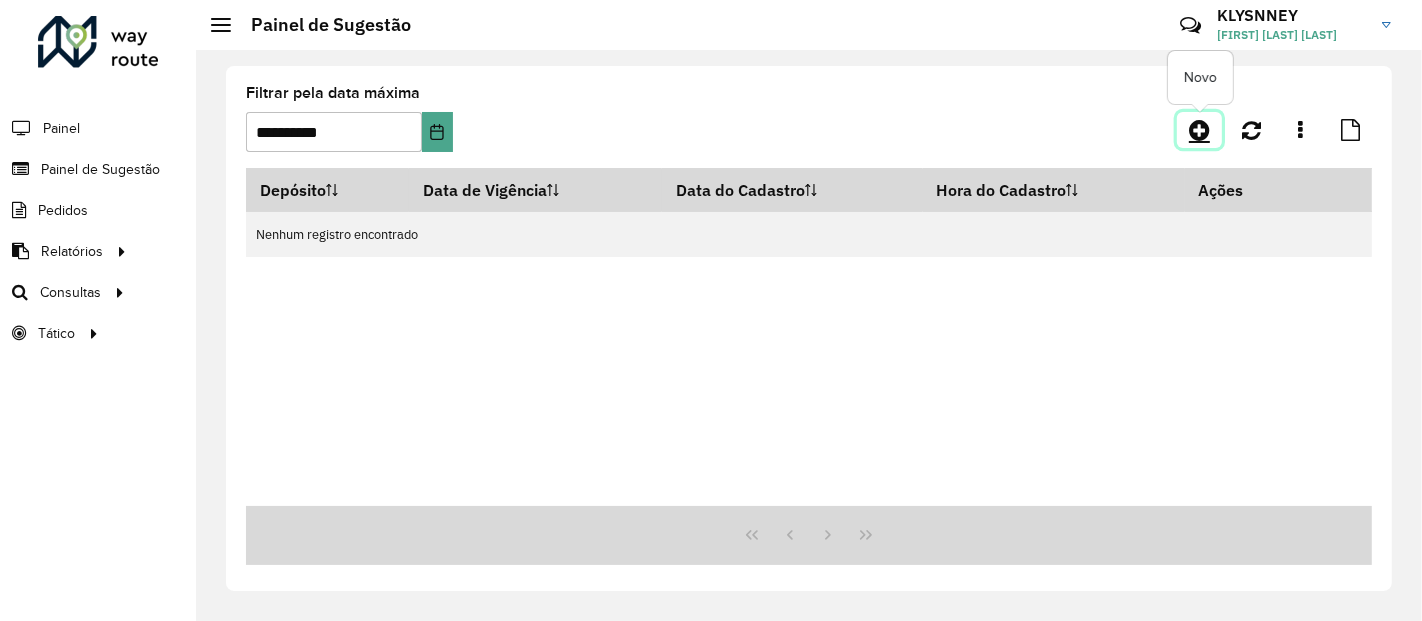 click 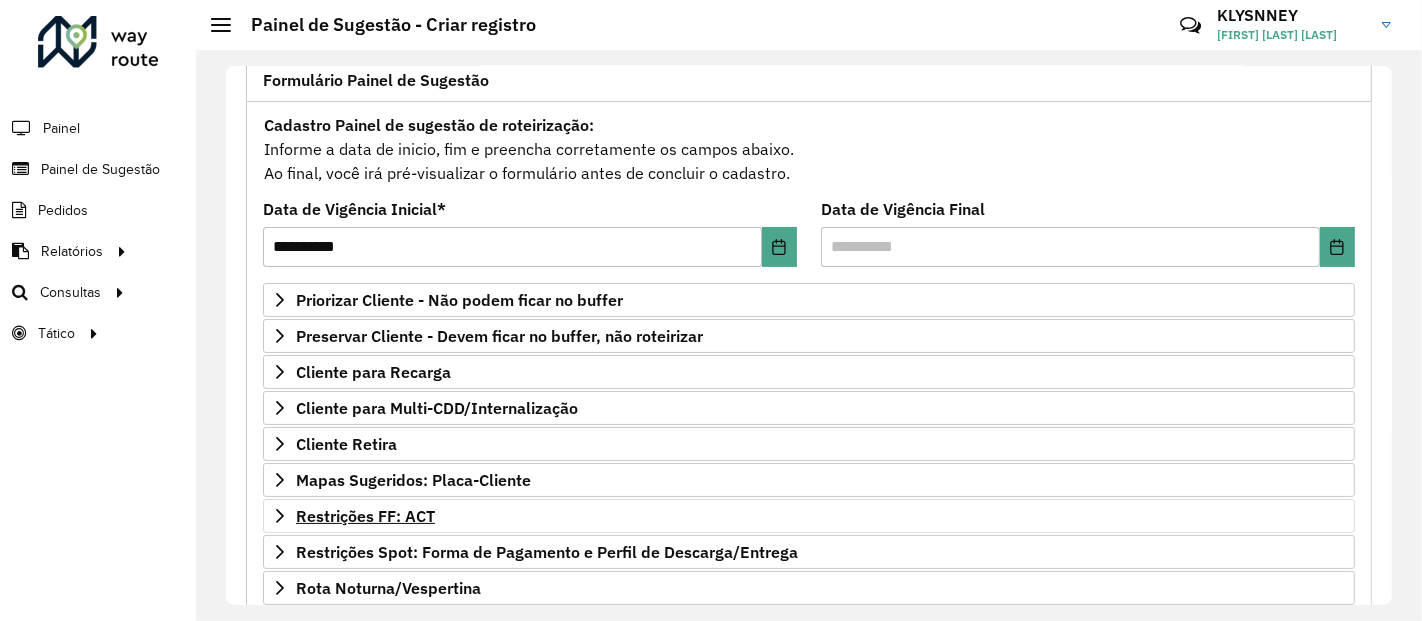 scroll, scrollTop: 255, scrollLeft: 0, axis: vertical 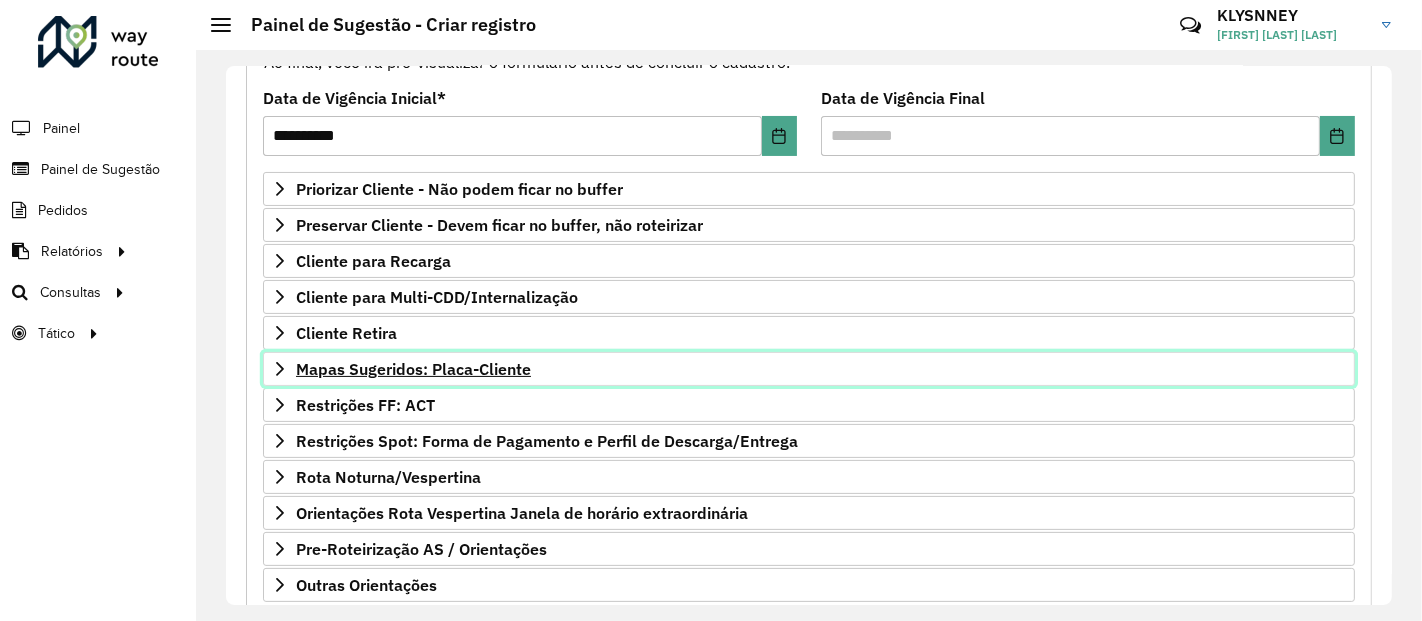 click on "Mapas Sugeridos: Placa-Cliente" at bounding box center (413, 369) 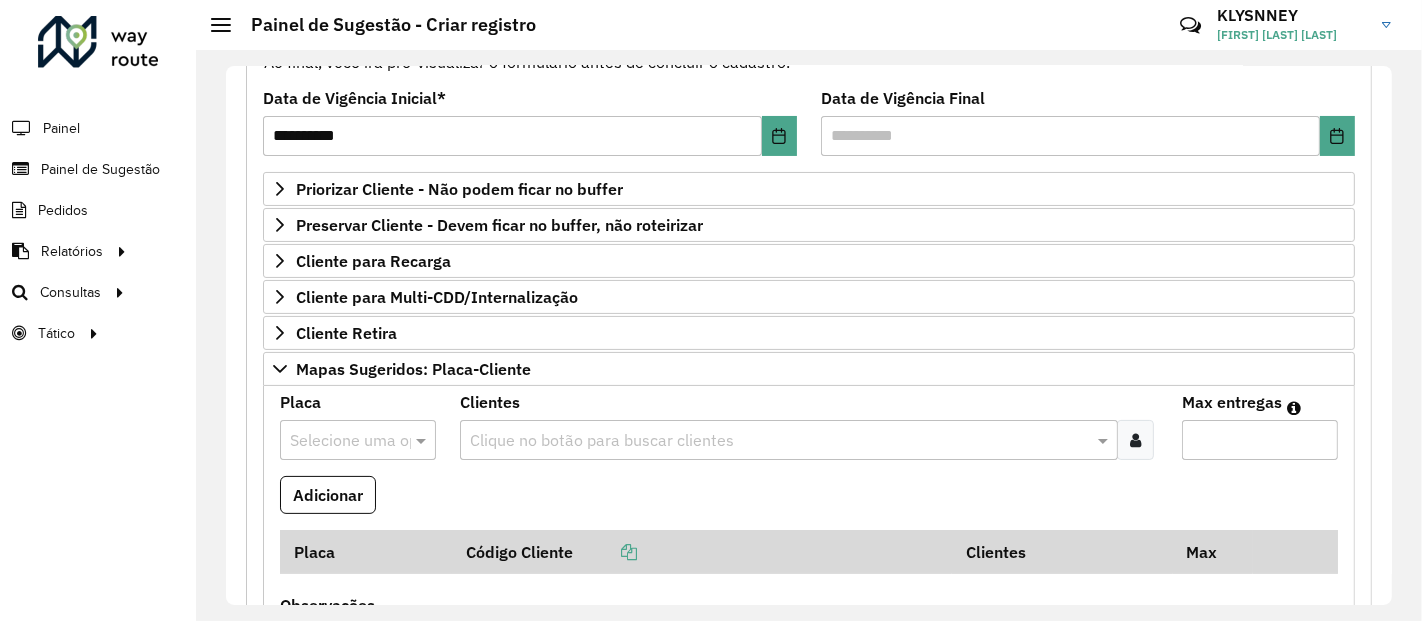 click at bounding box center [338, 441] 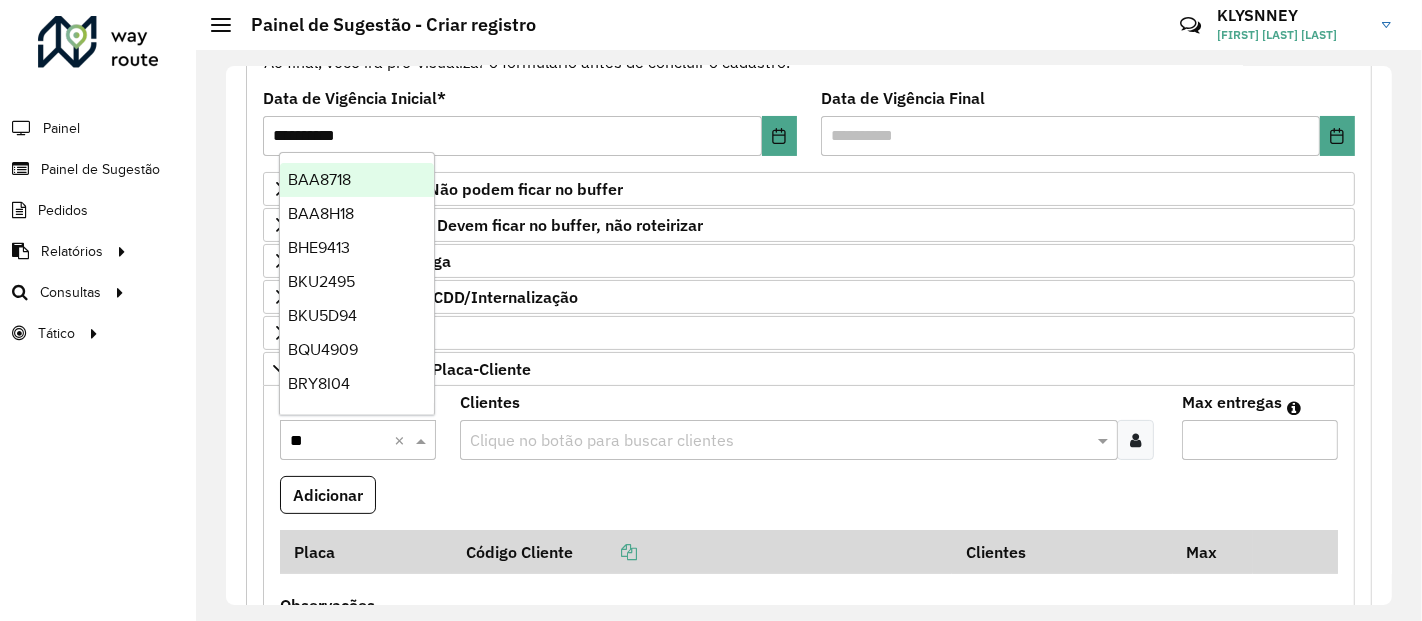 type on "***" 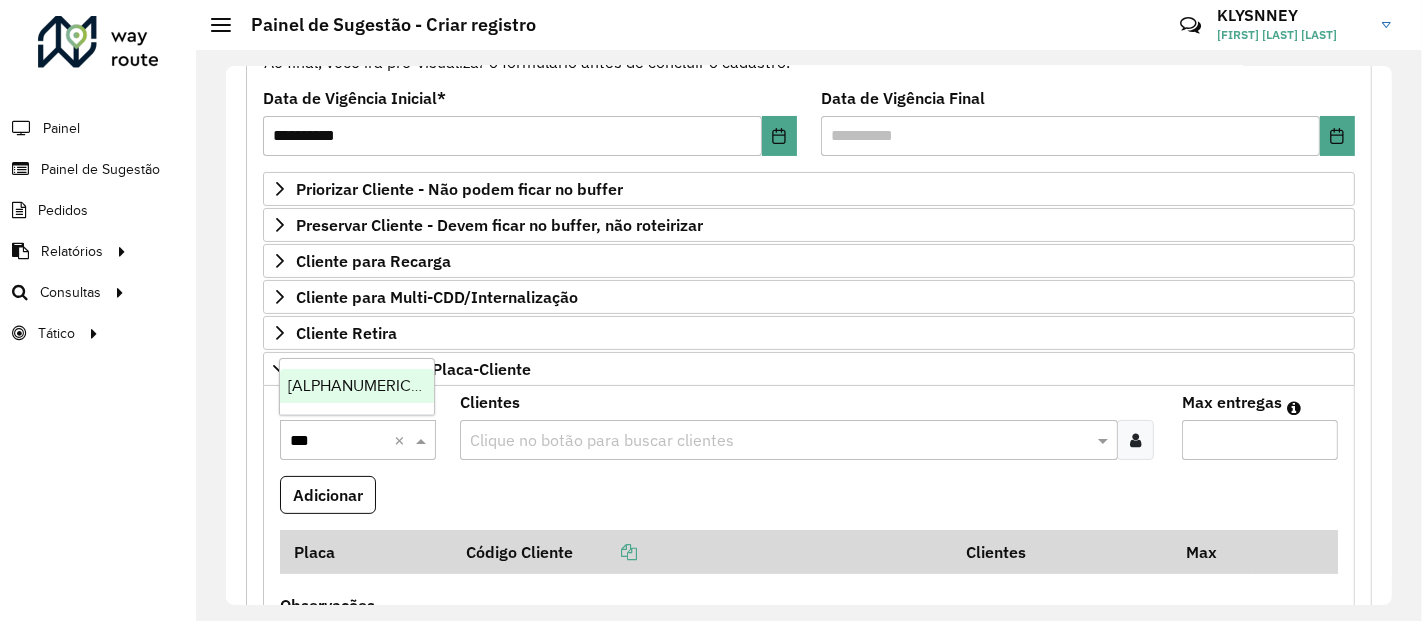 click on "[ALPHANUMERIC_ID]" at bounding box center [363, 385] 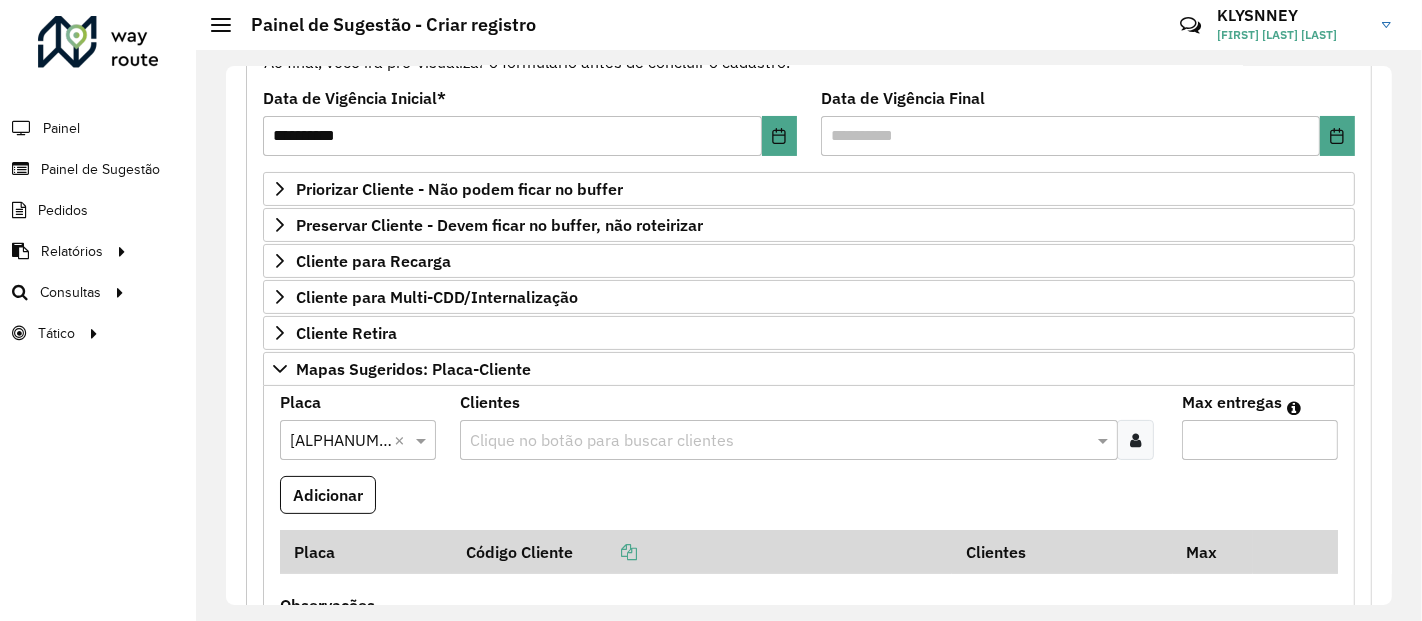 click at bounding box center (778, 441) 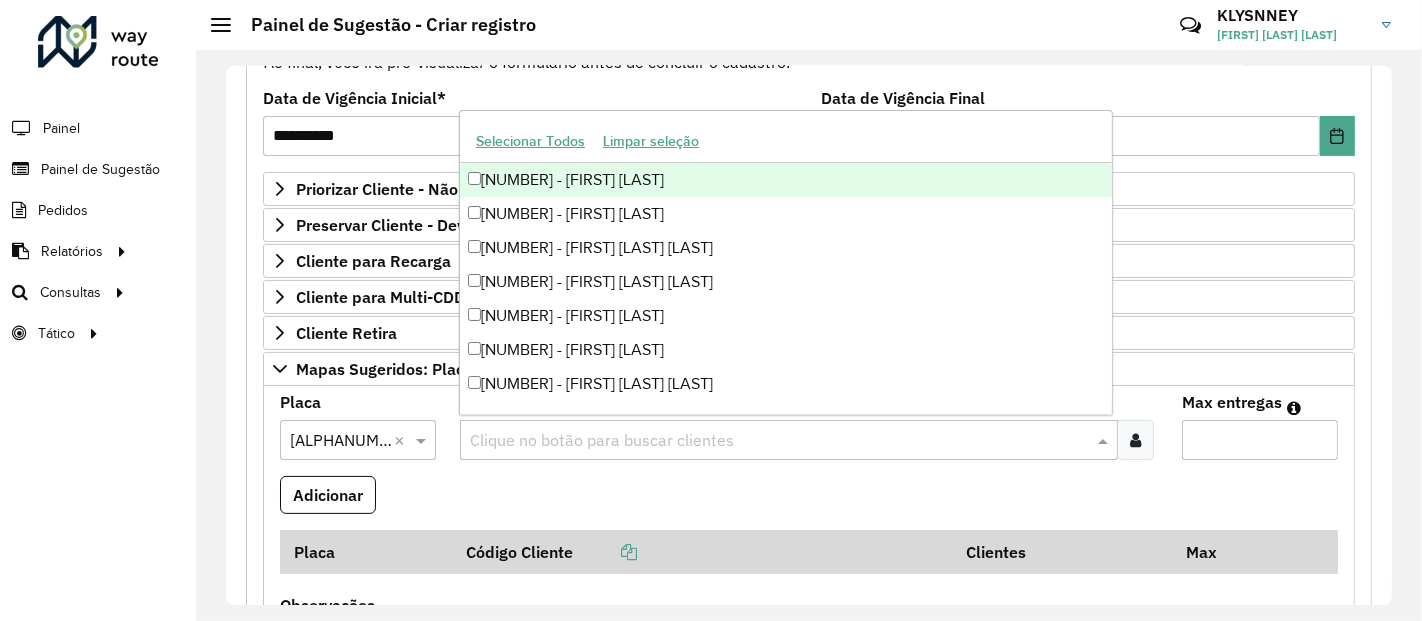 paste on "*****" 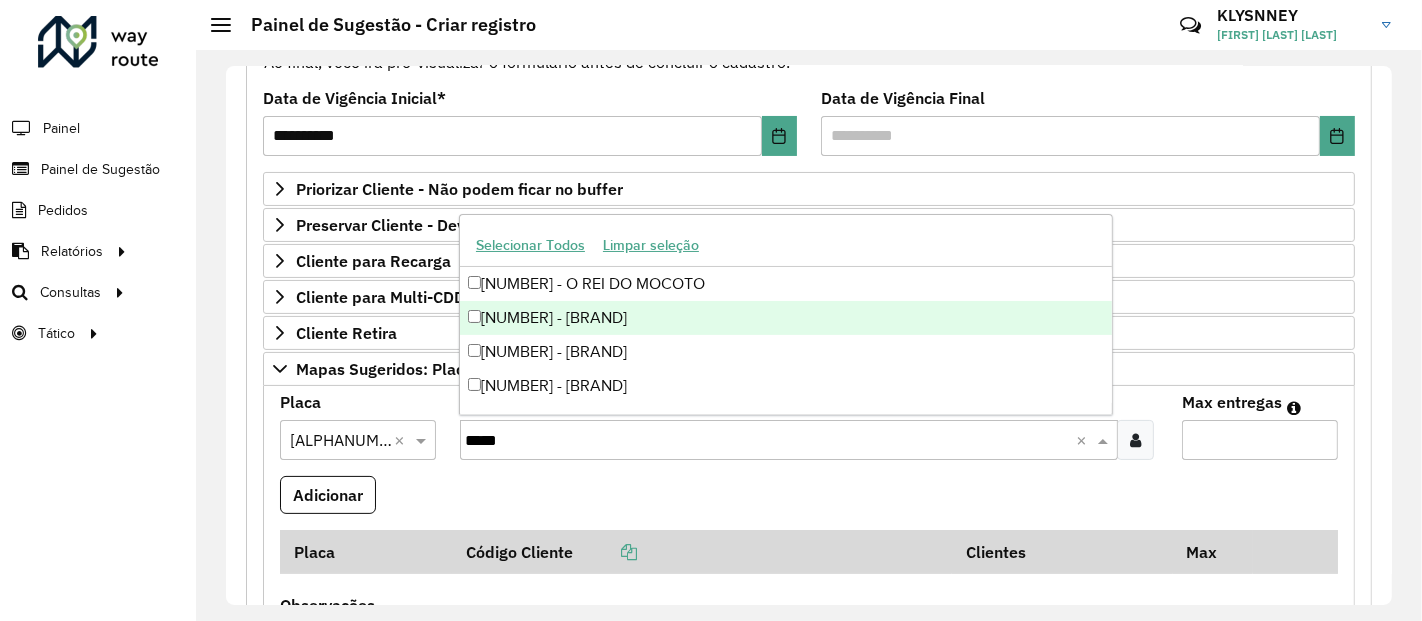 click on "[NUMBER] - [BRAND]" at bounding box center (786, 318) 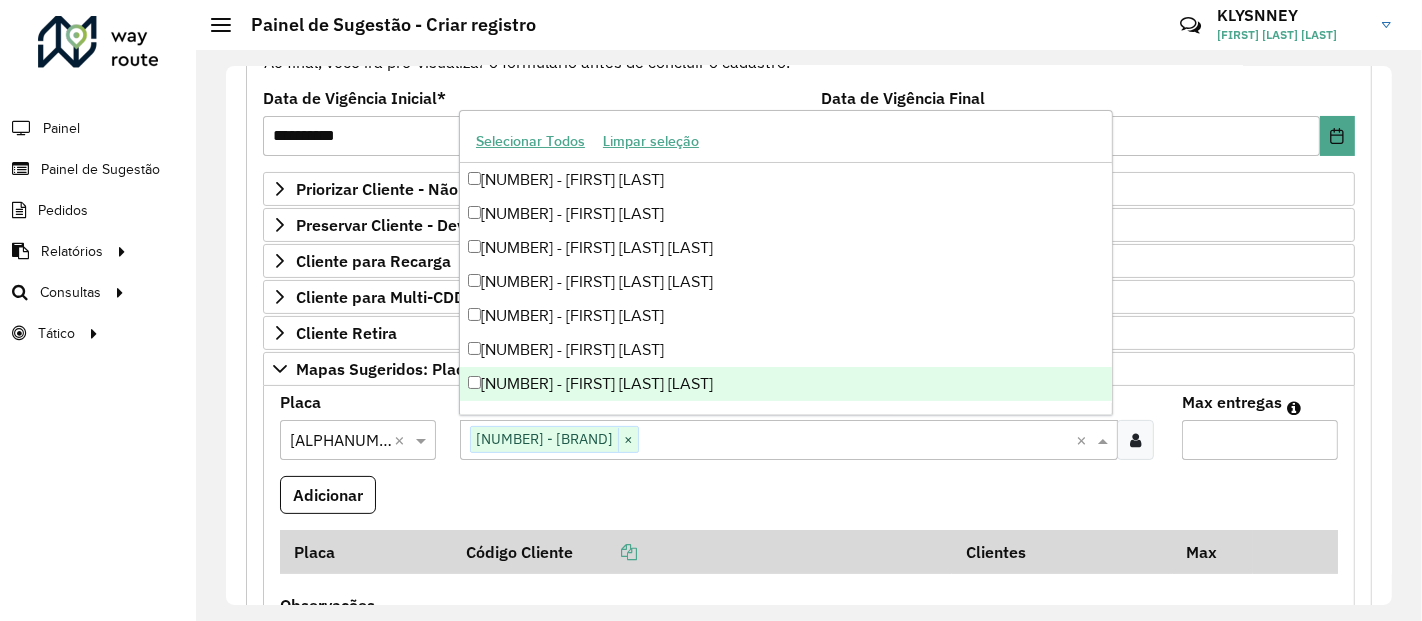 click on "Max entregas" at bounding box center [1260, 440] 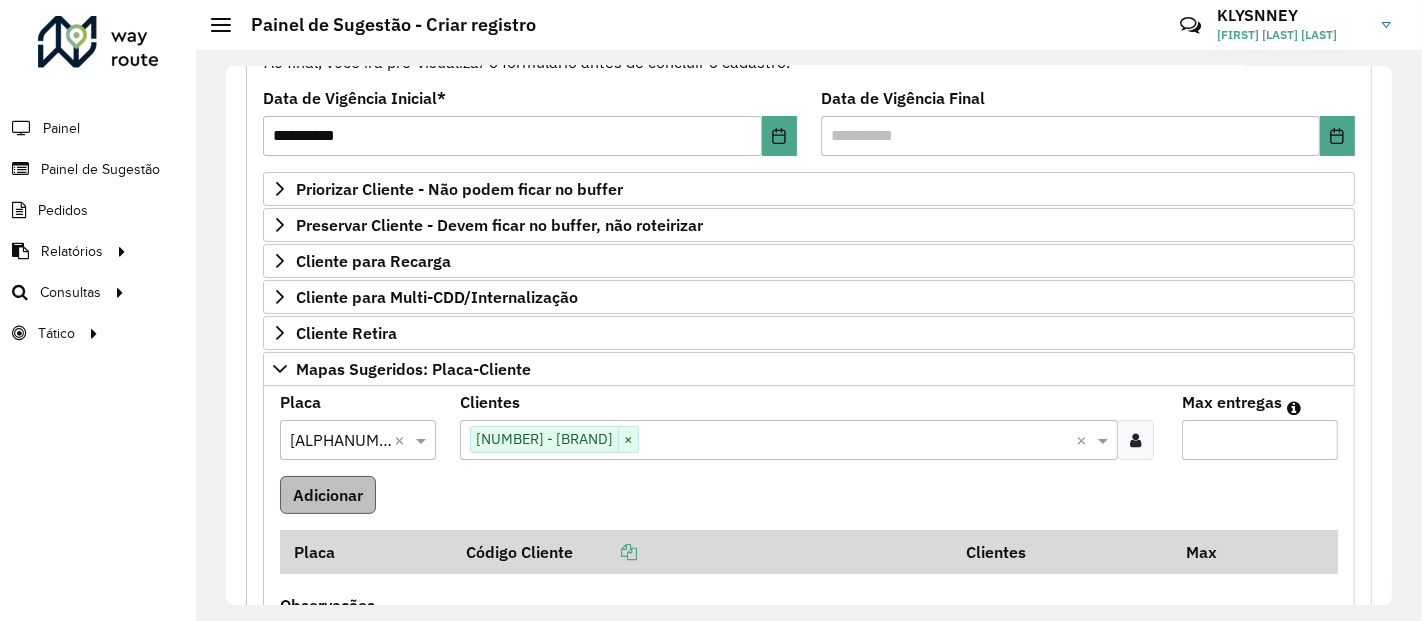 type on "*" 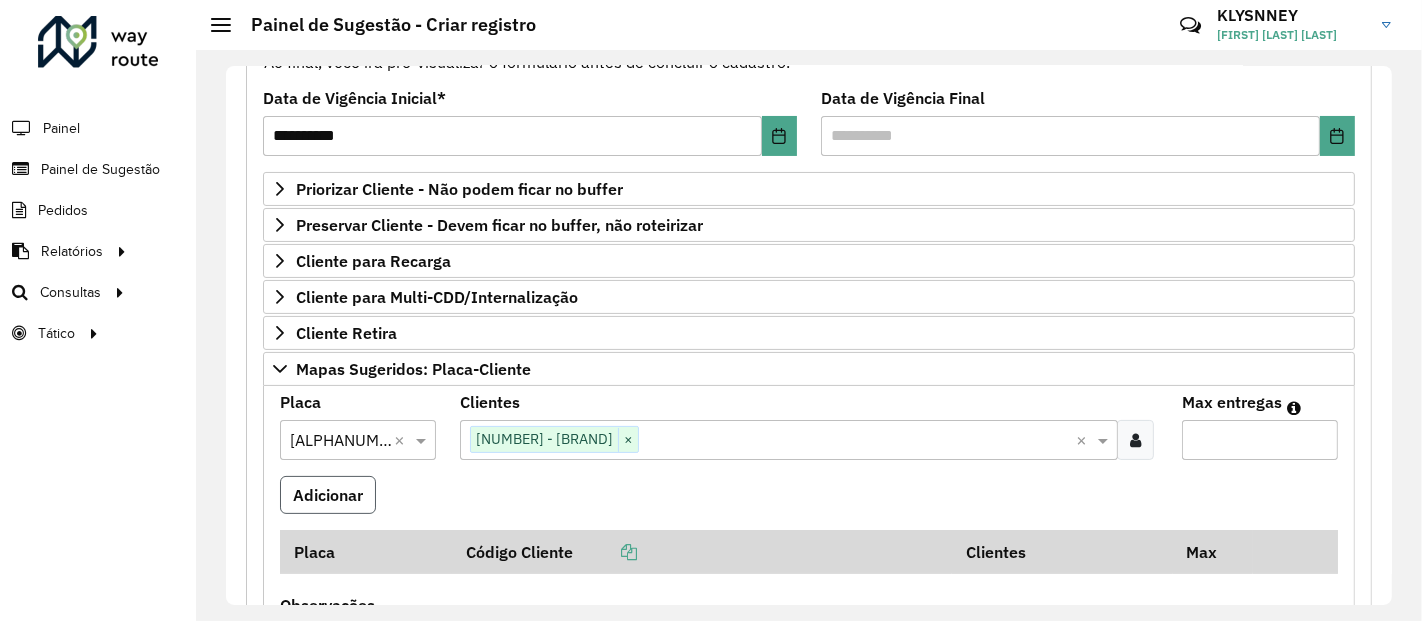 click on "Adicionar" at bounding box center (328, 495) 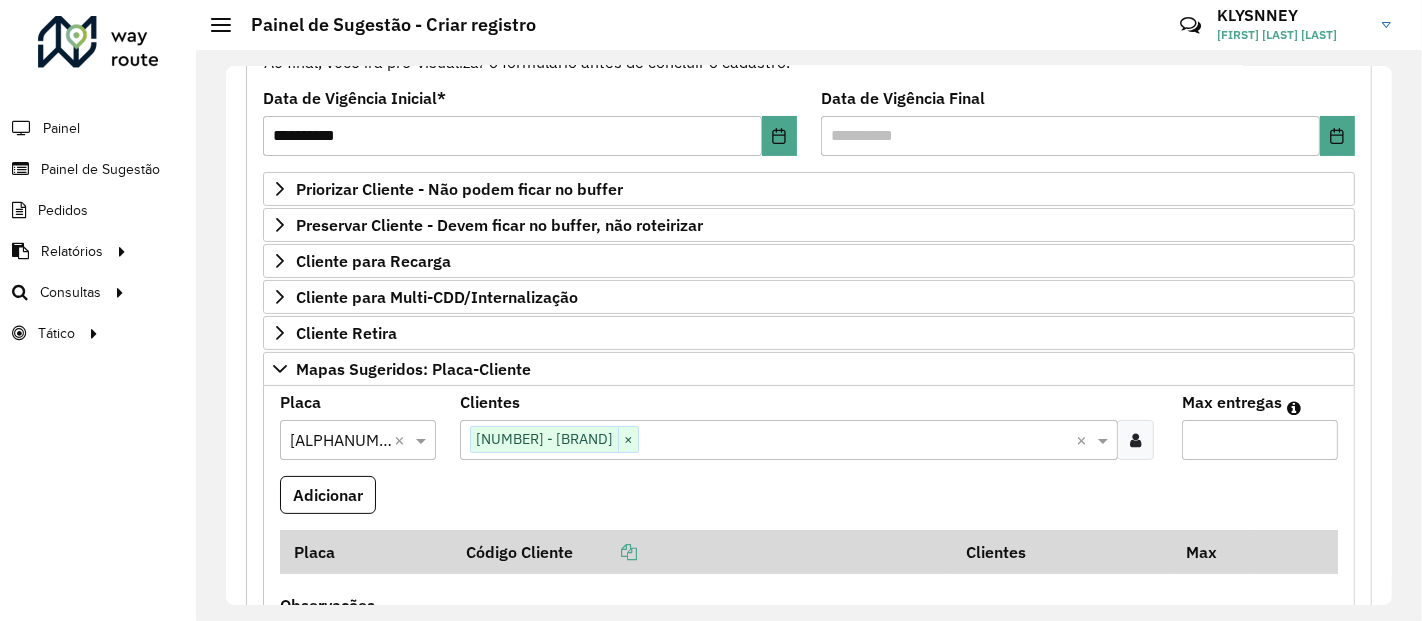 type 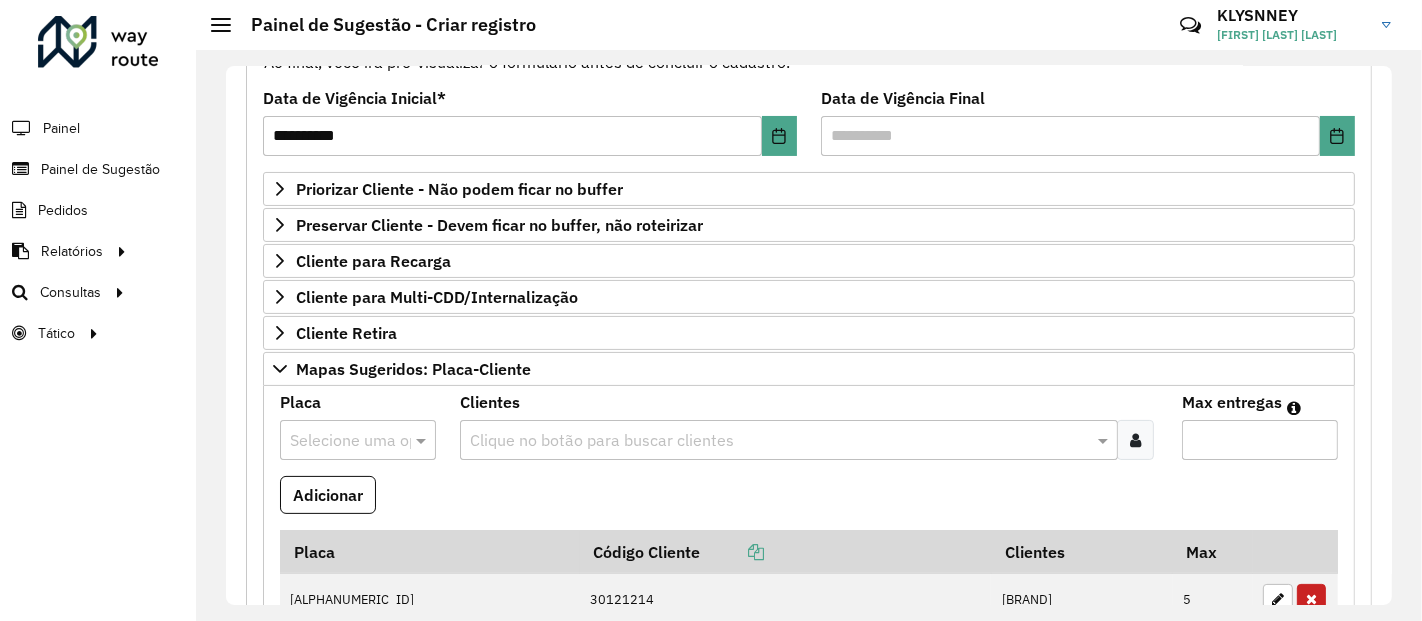 scroll, scrollTop: 849, scrollLeft: 0, axis: vertical 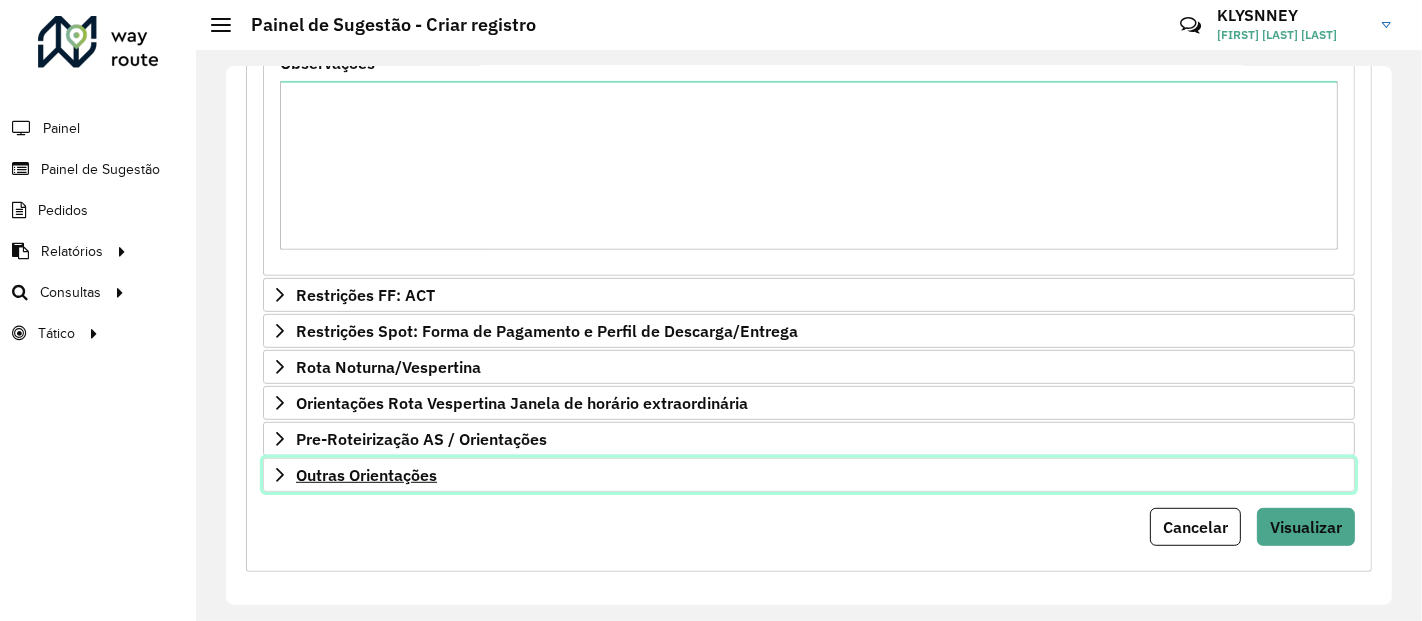 click on "Outras Orientações" at bounding box center [366, 475] 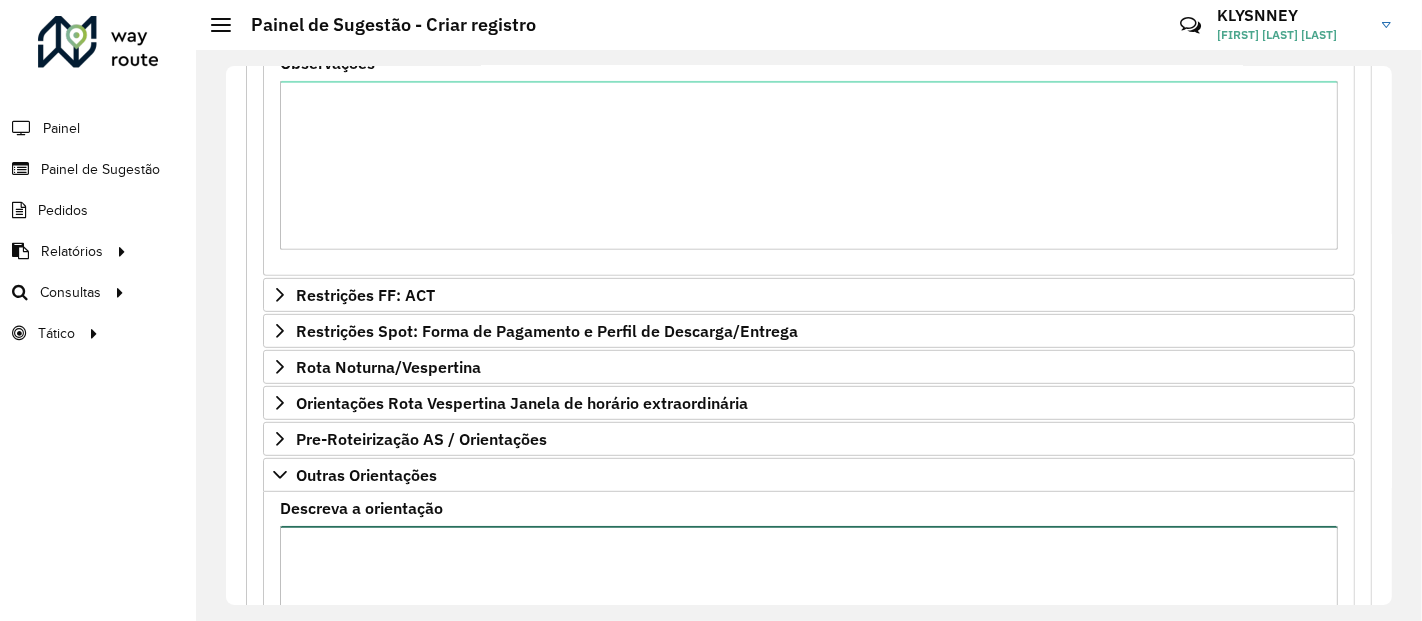click on "Descreva a orientação" at bounding box center [809, 610] 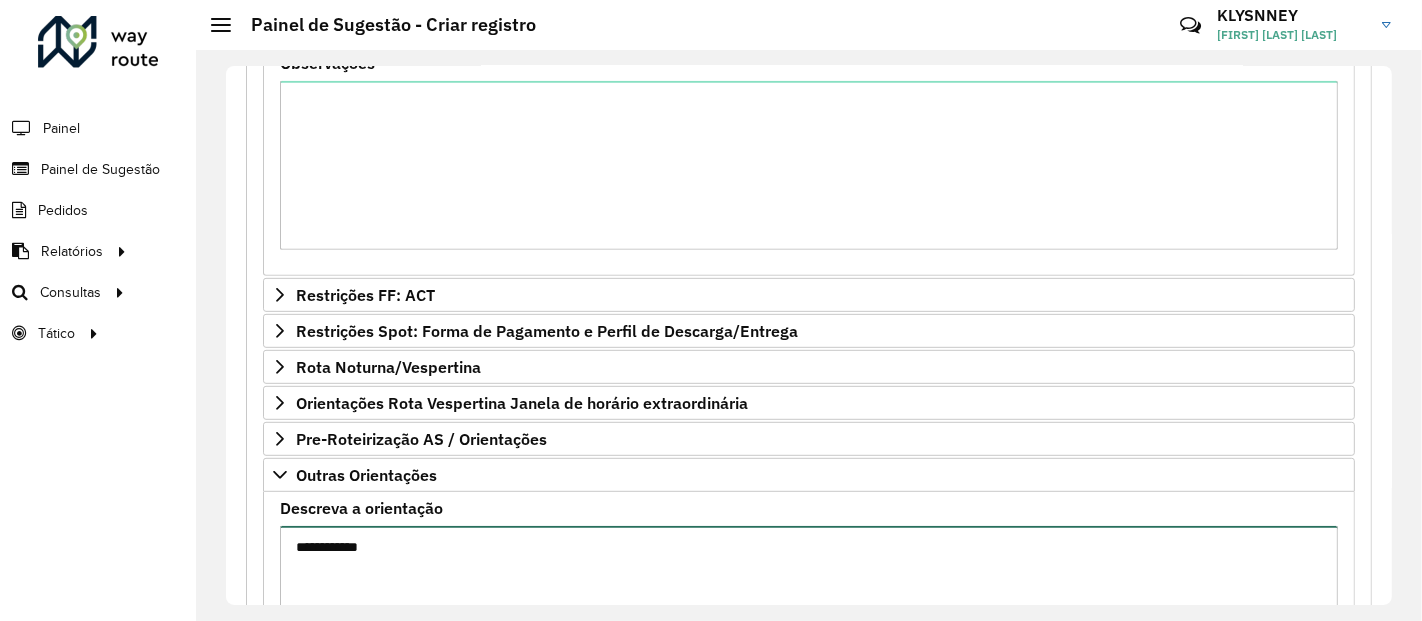 paste on "*****
*****
*****" 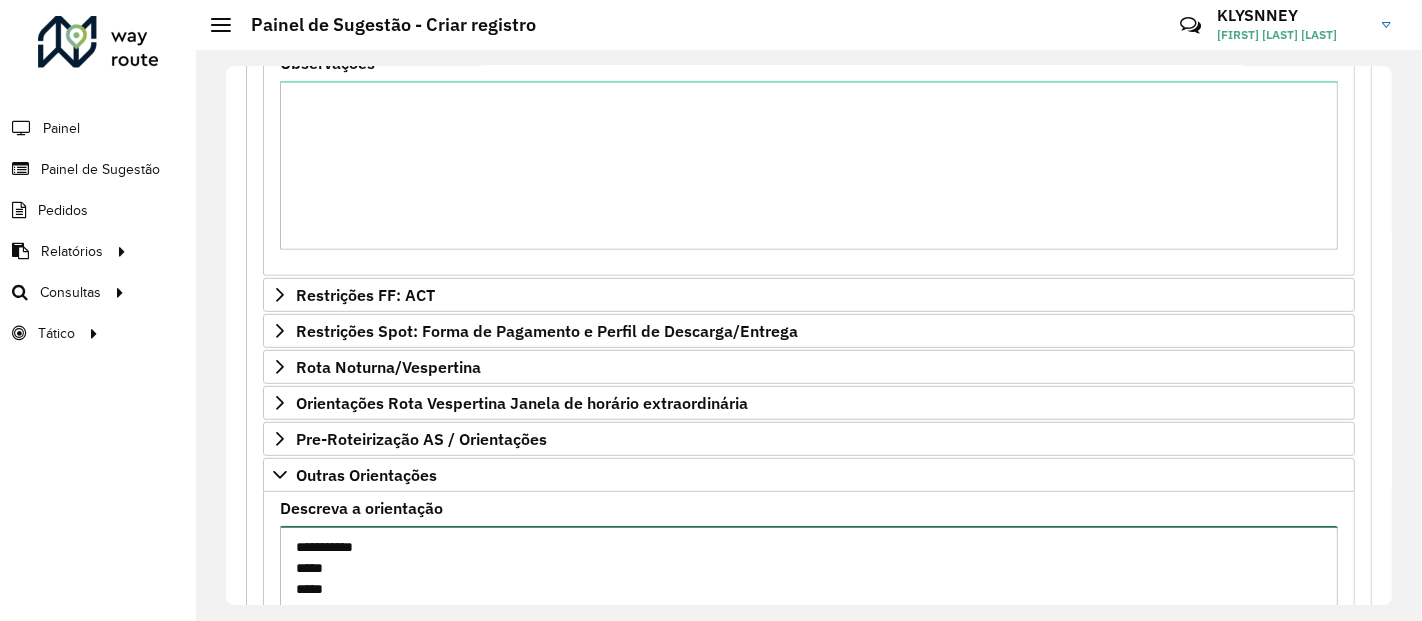 scroll, scrollTop: 875, scrollLeft: 0, axis: vertical 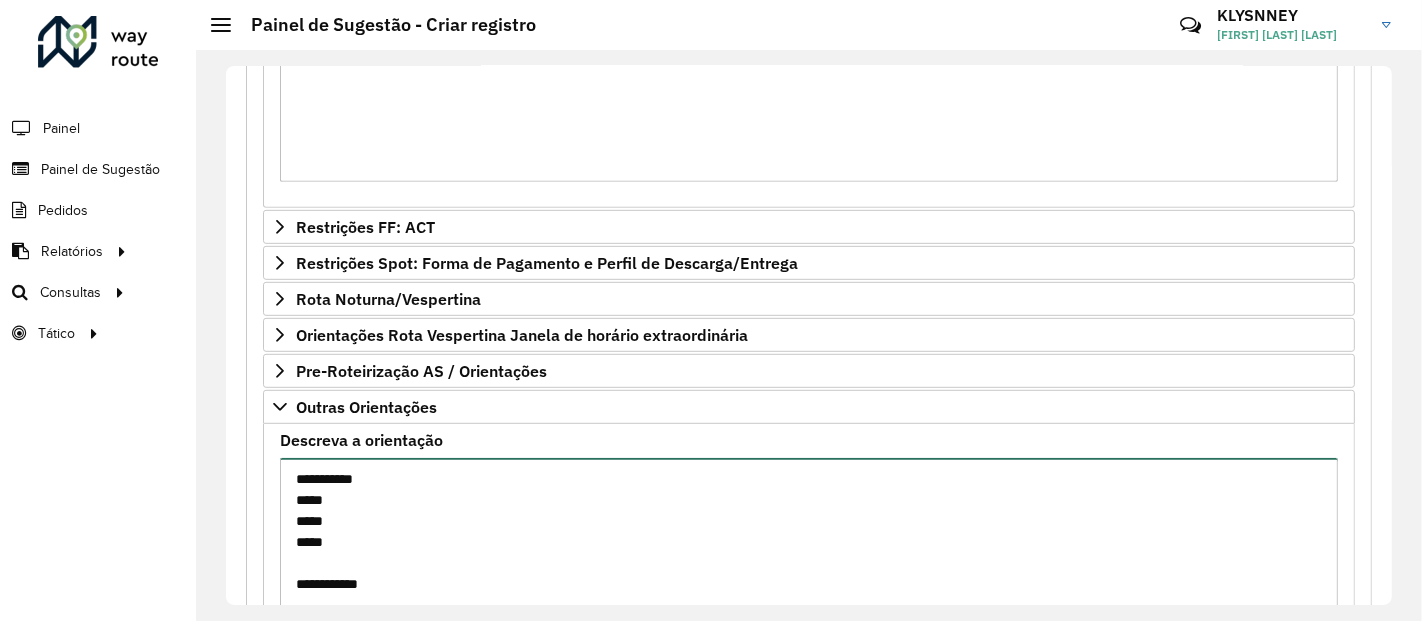paste on "****
*****
*****
*****
*****" 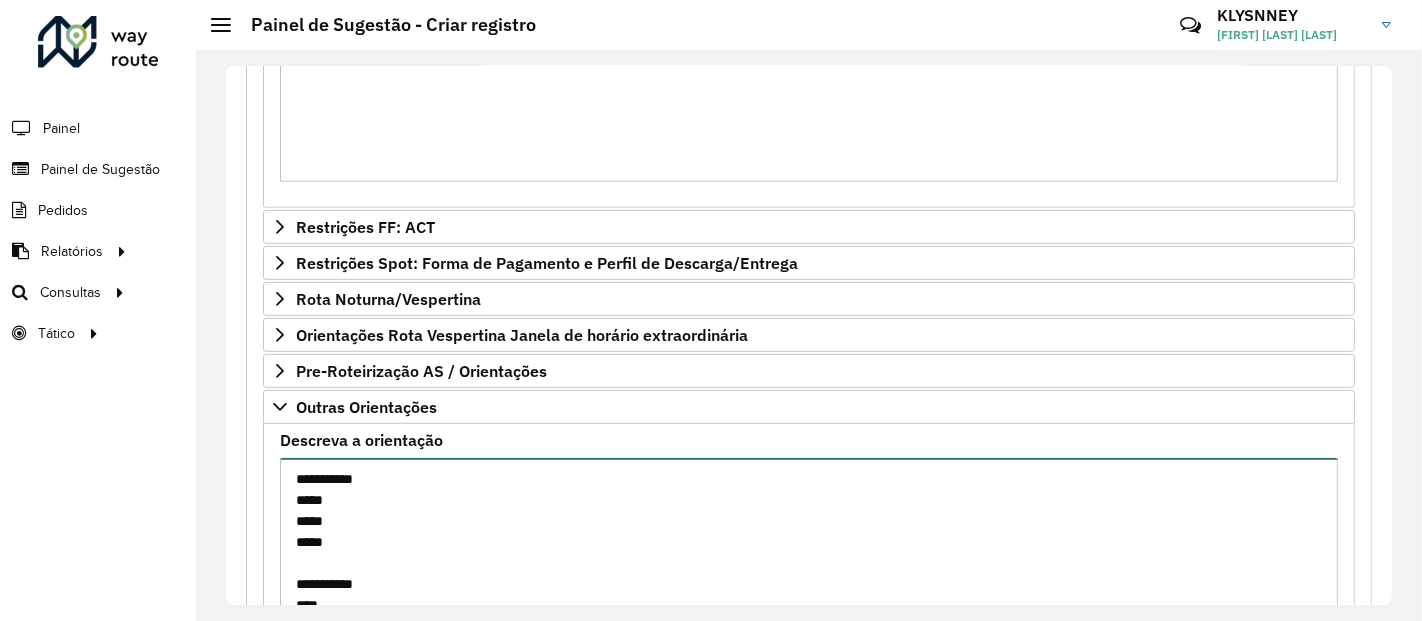 scroll, scrollTop: 92, scrollLeft: 0, axis: vertical 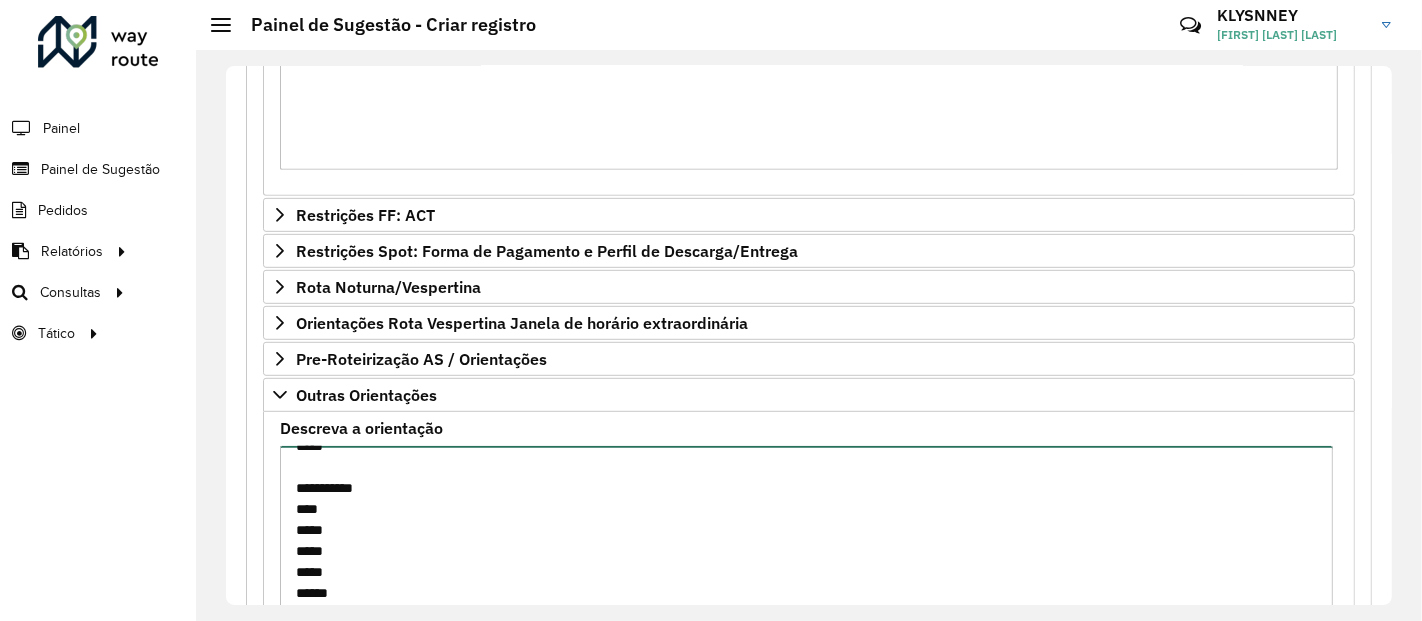 paste on "*****" 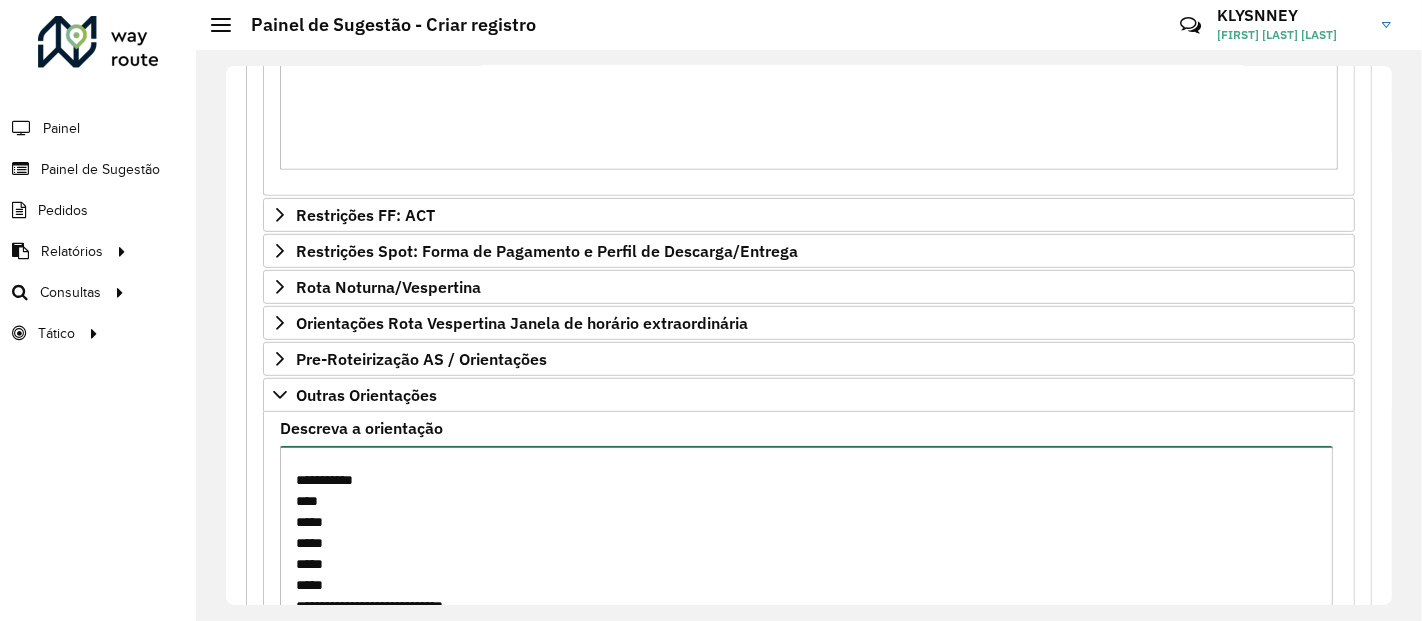 scroll, scrollTop: 125, scrollLeft: 0, axis: vertical 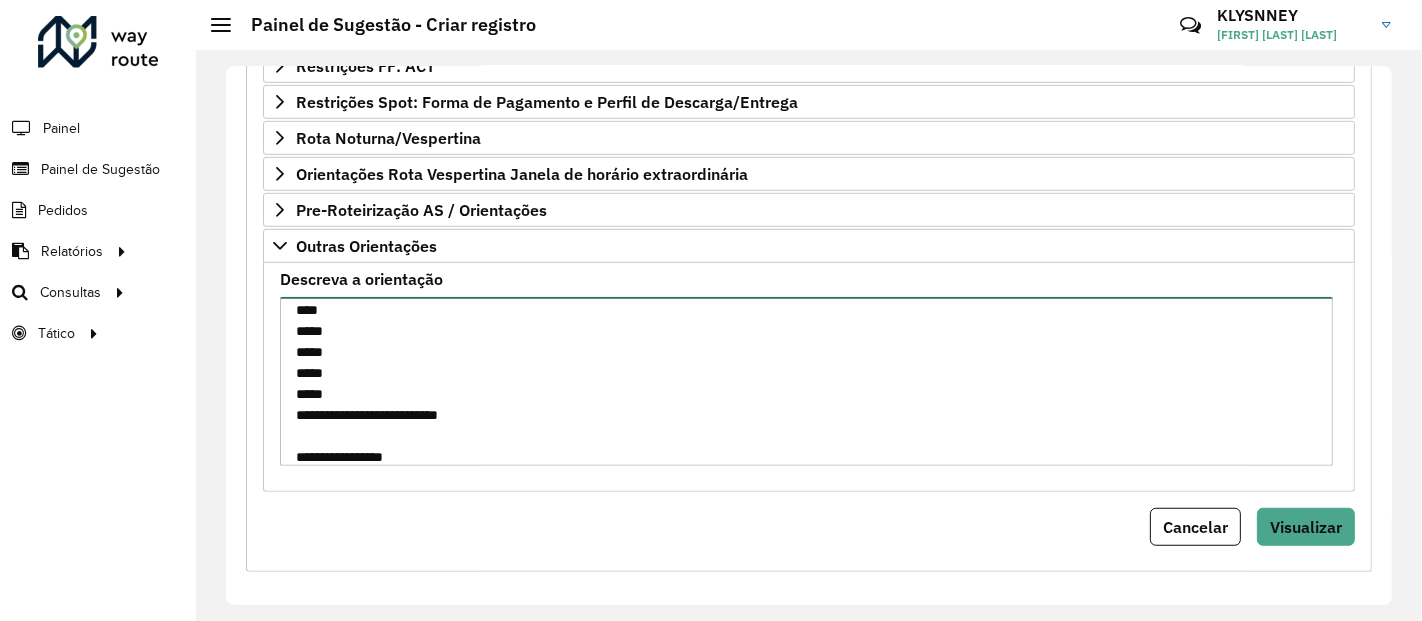 paste on "*******" 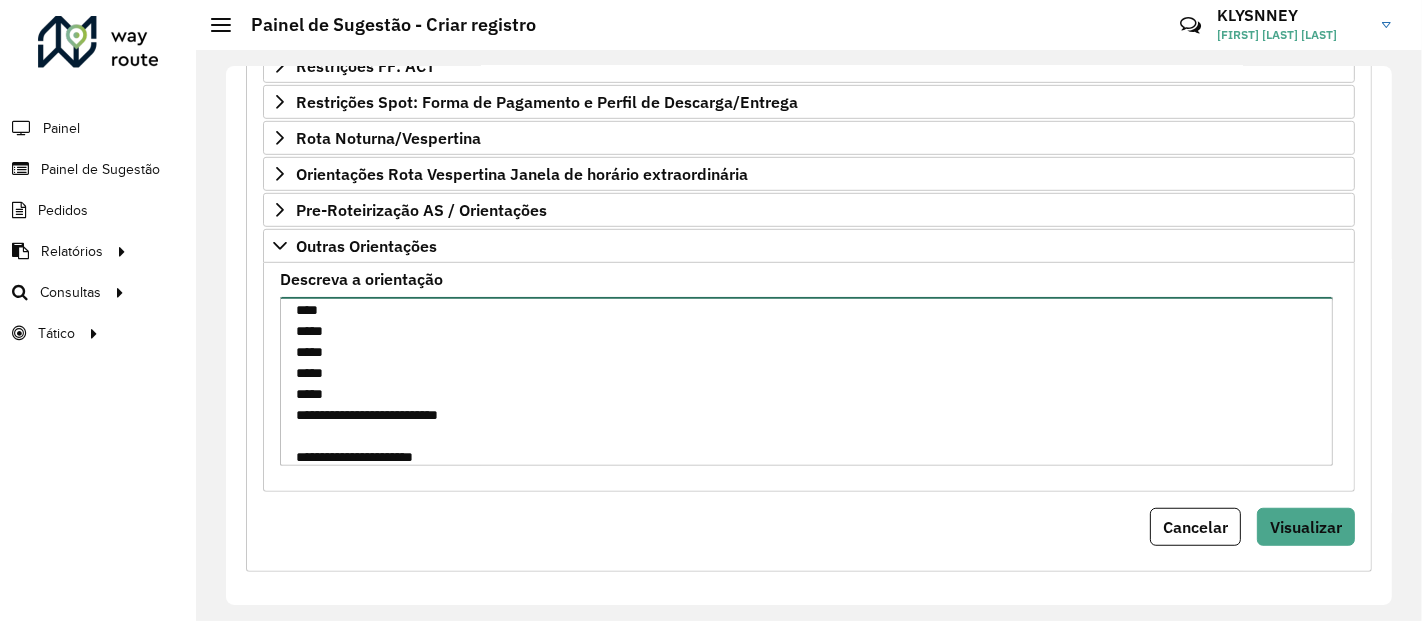 scroll, scrollTop: 155, scrollLeft: 0, axis: vertical 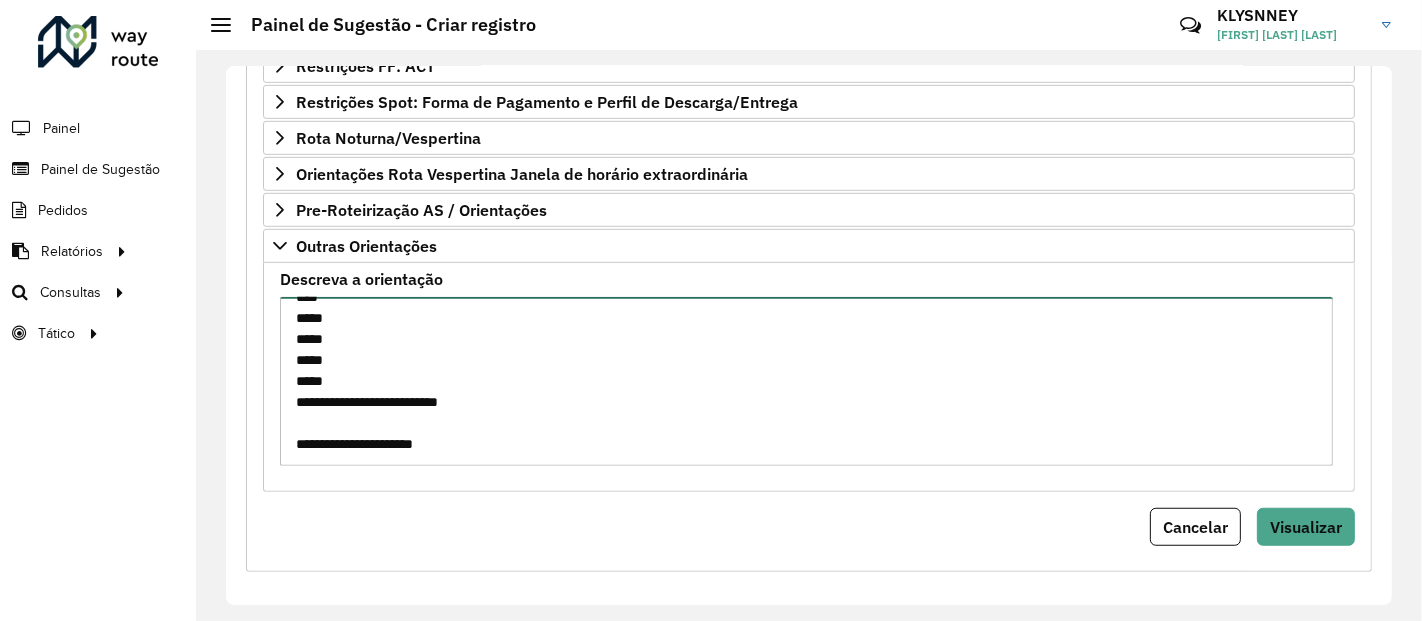 type on "**********" 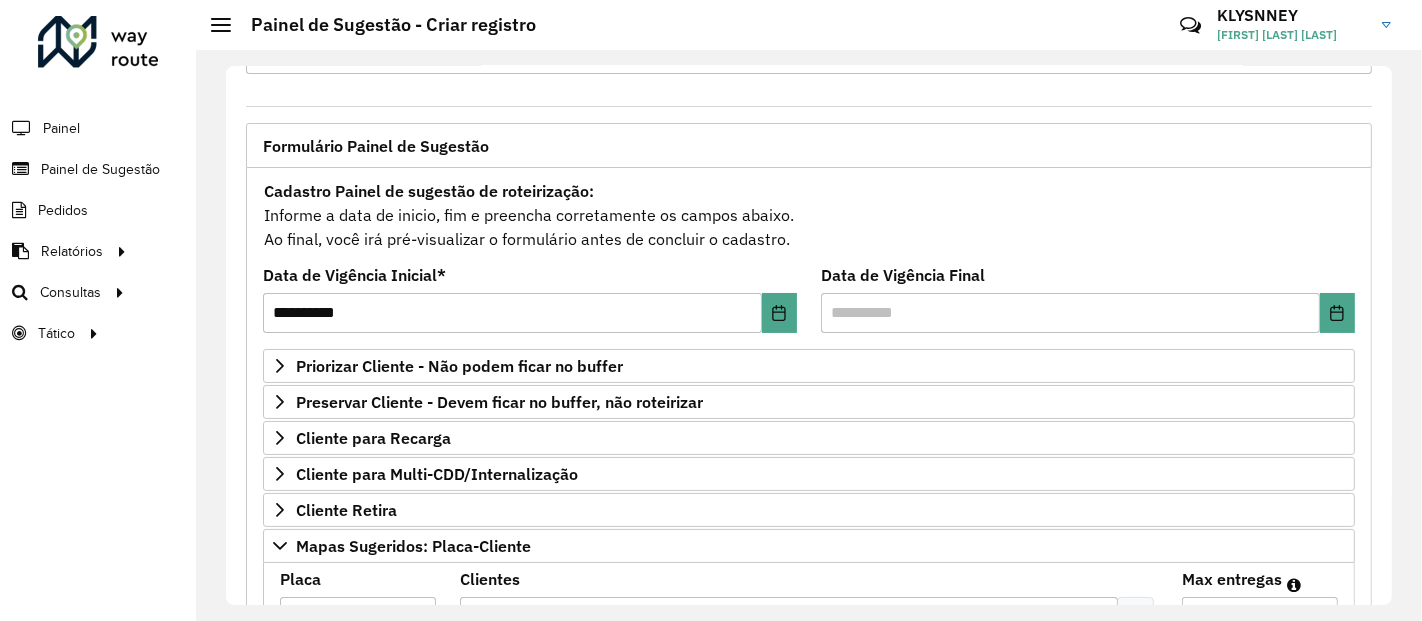 scroll, scrollTop: 0, scrollLeft: 0, axis: both 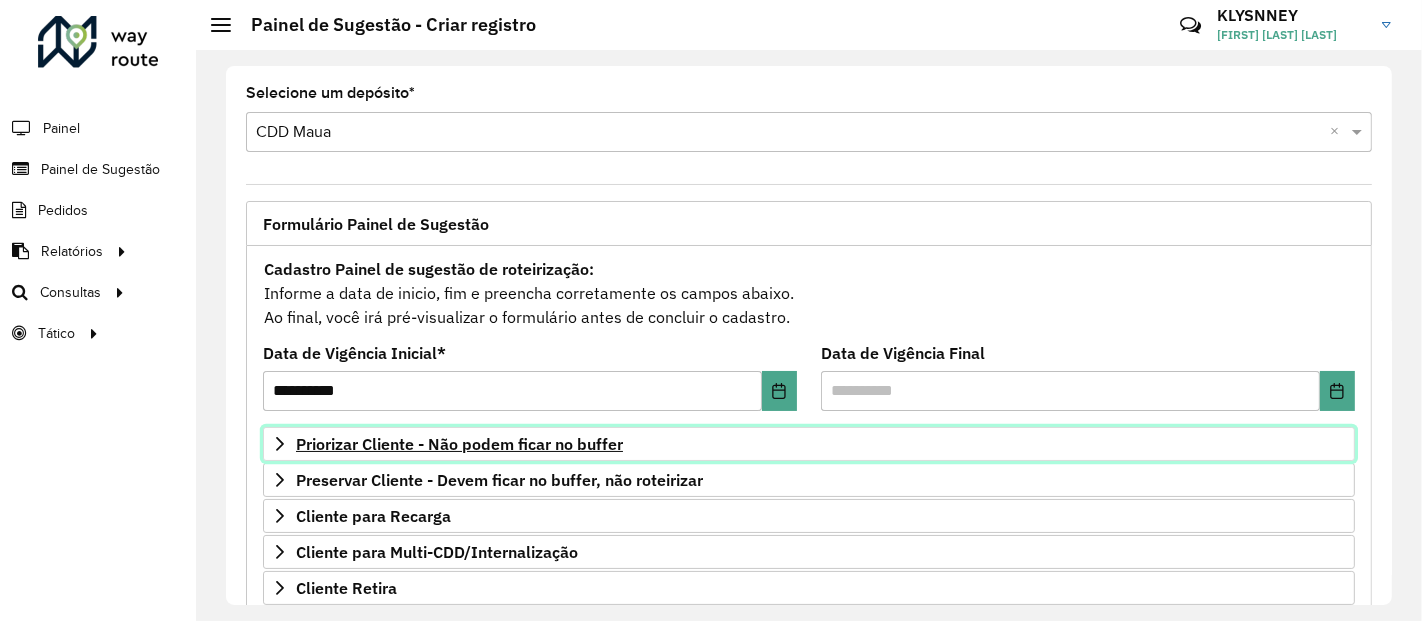 click on "Priorizar Cliente - Não podem ficar no buffer" at bounding box center (459, 444) 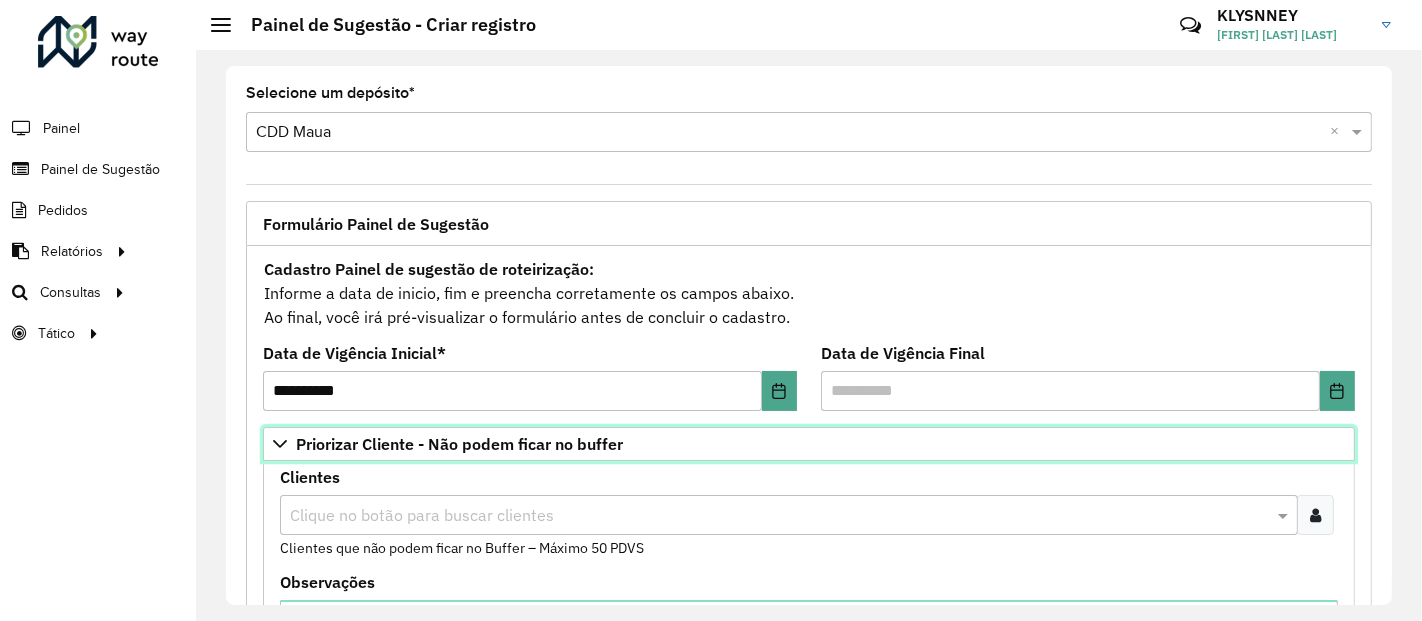 scroll, scrollTop: 111, scrollLeft: 0, axis: vertical 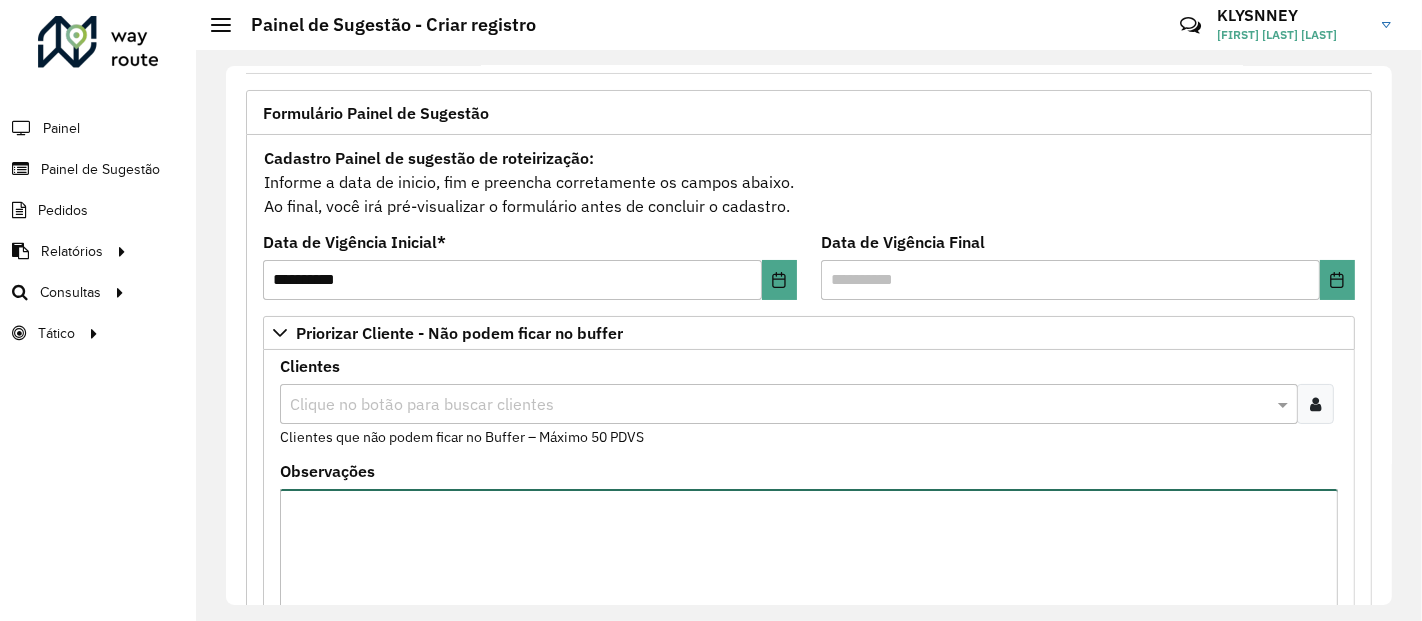 click on "Observações" at bounding box center (809, 573) 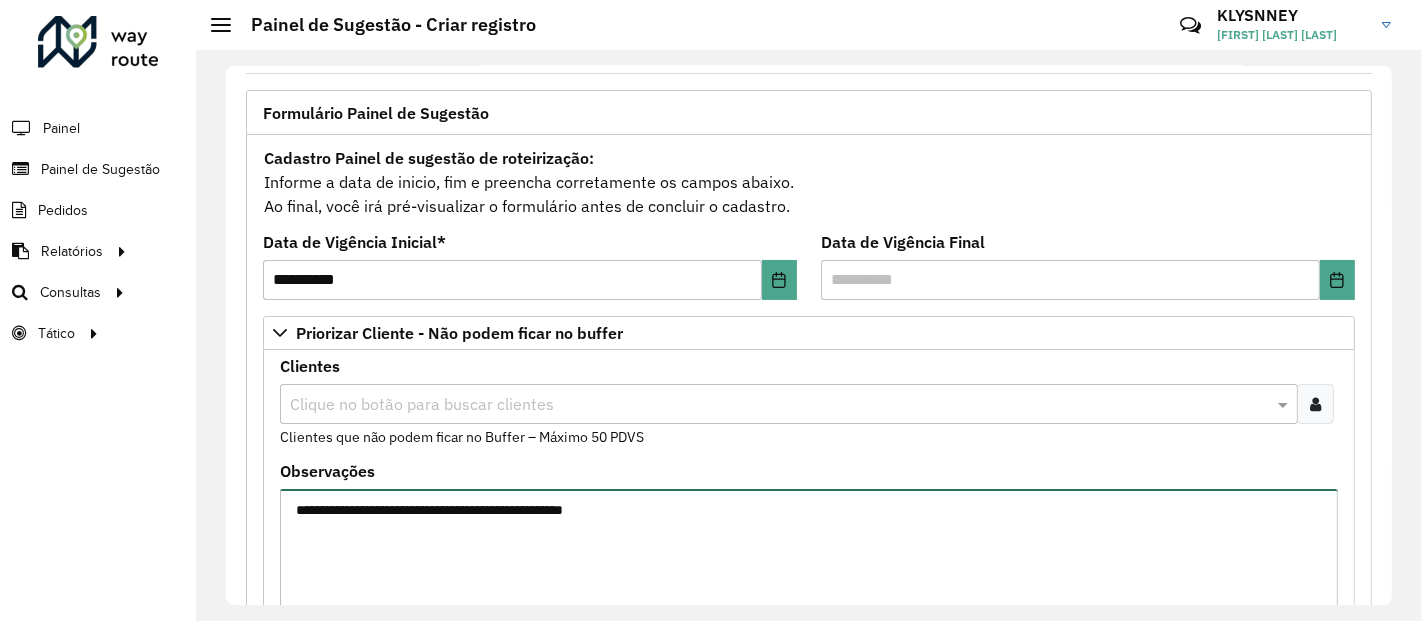 type on "**********" 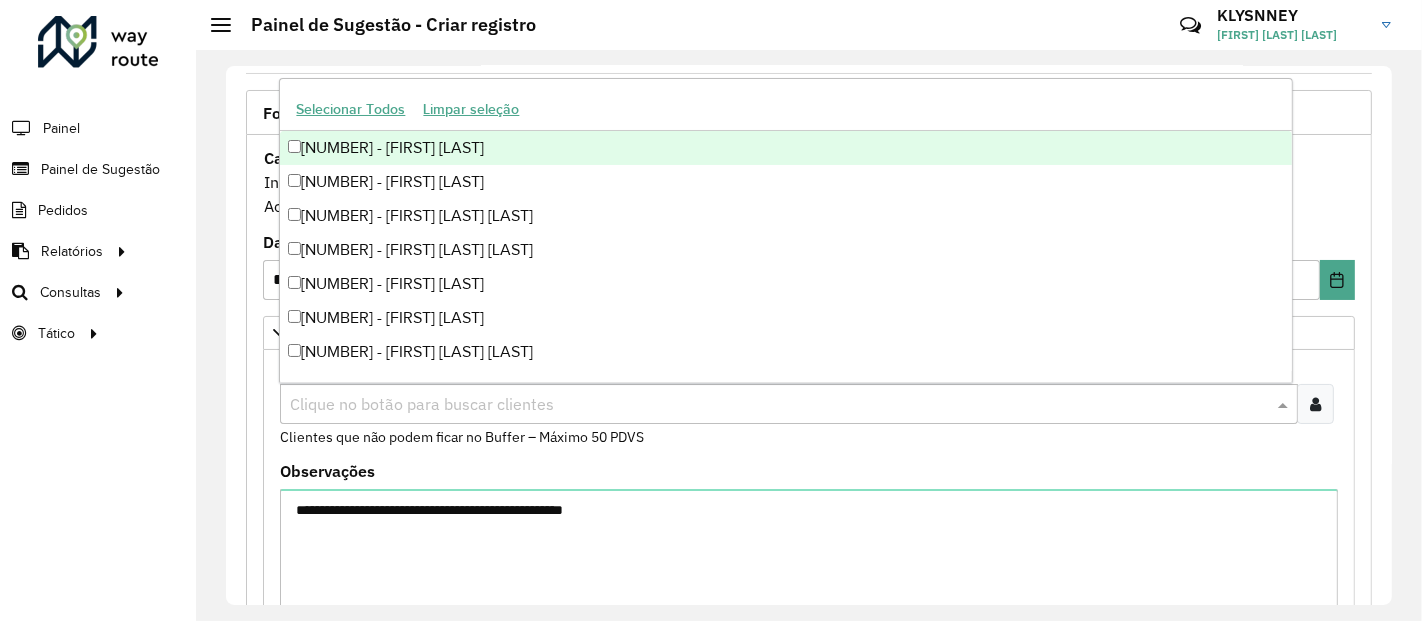 click at bounding box center (779, 405) 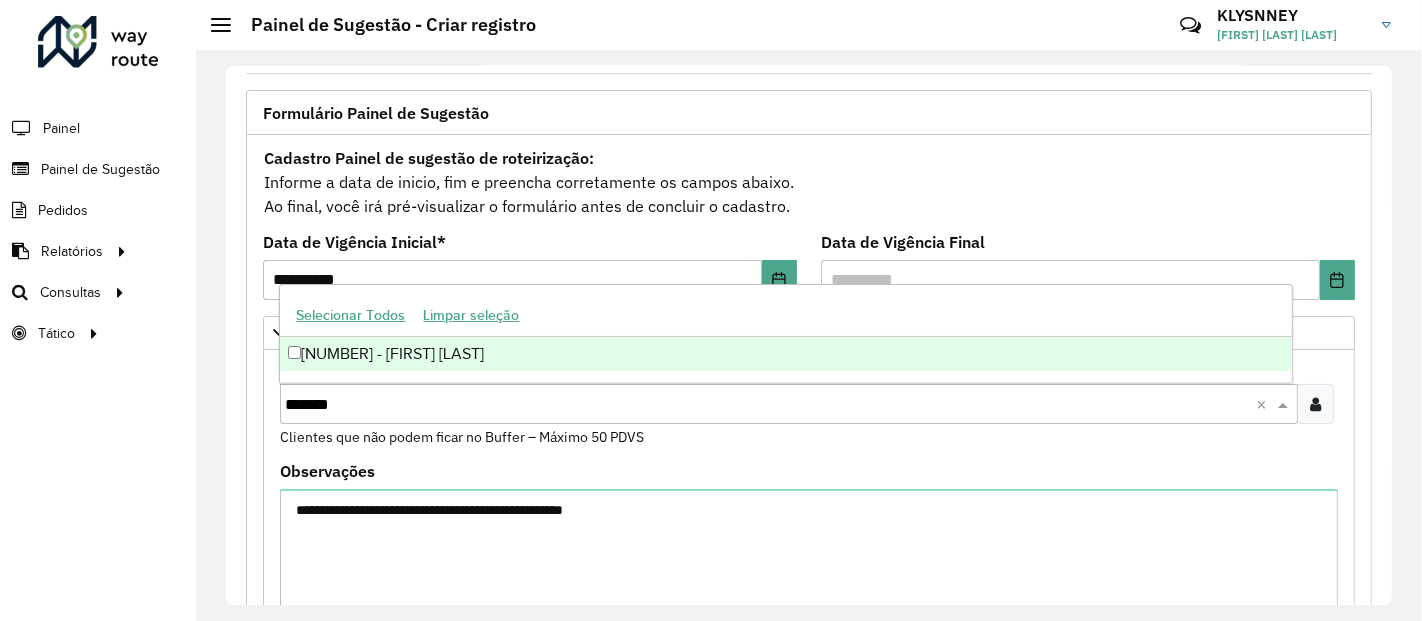 type on "********" 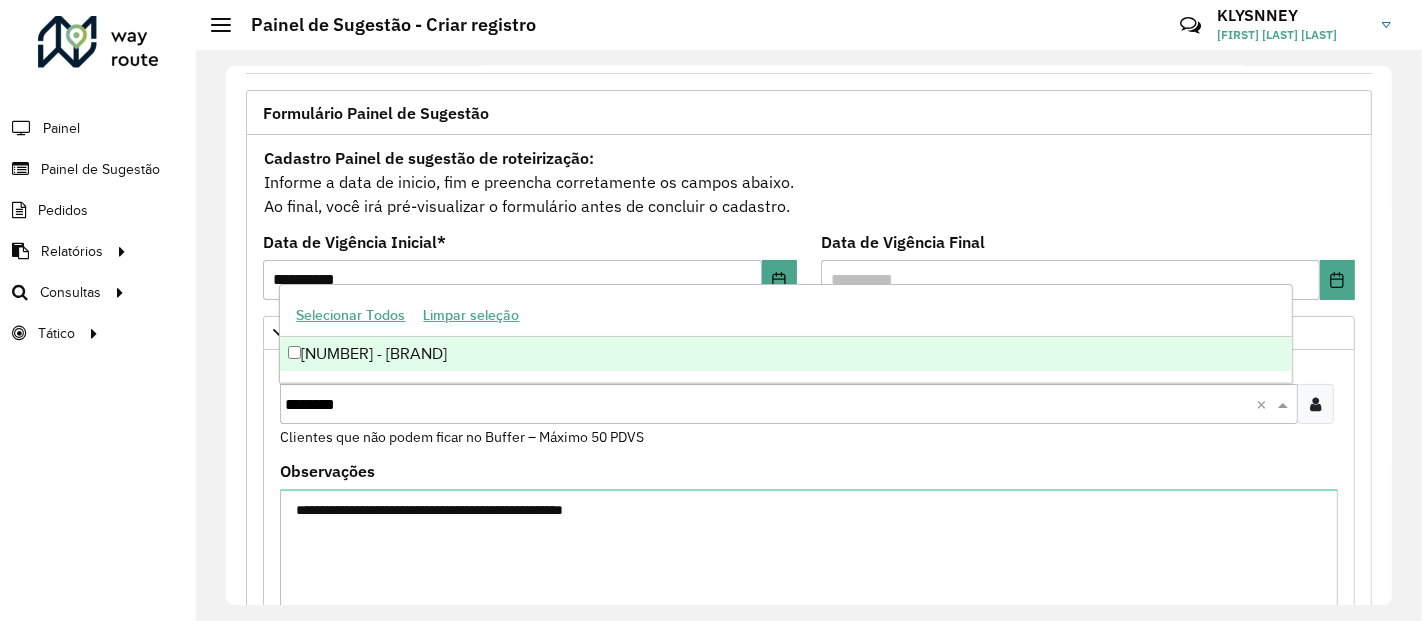 type 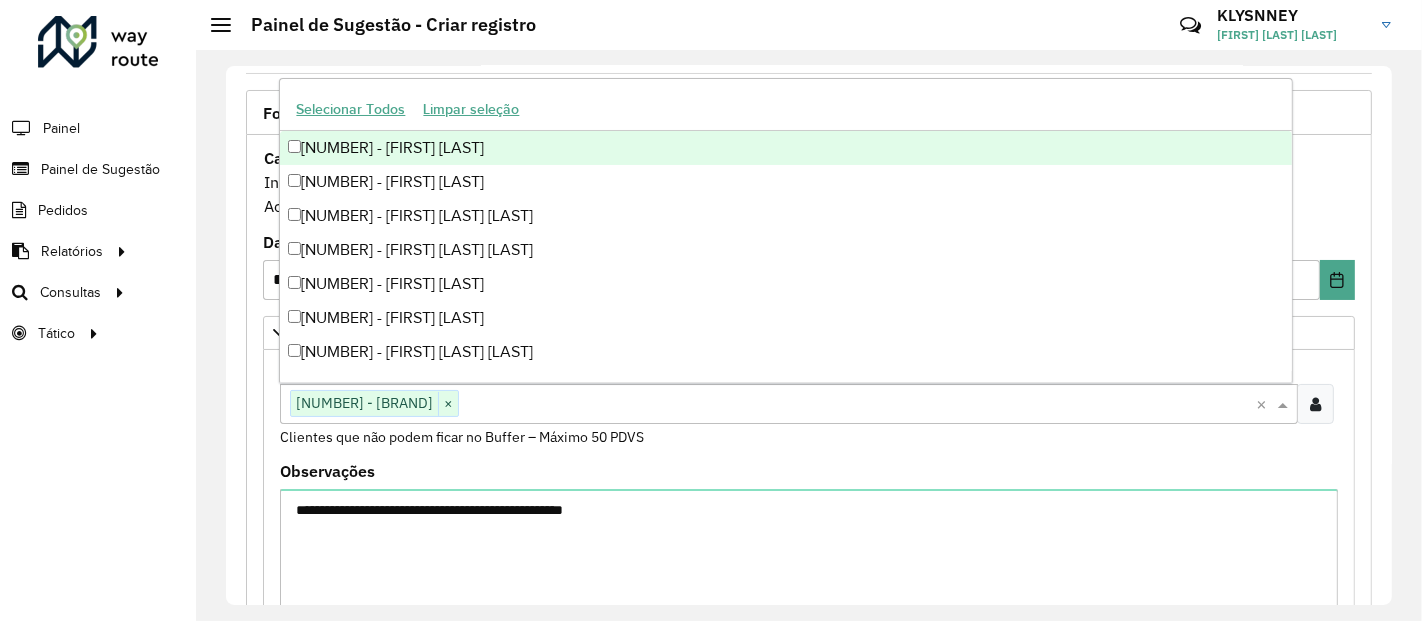 click on "Clientes  Clique no botão para buscar clientes [NUMBER] - [BRAND] × × Clientes que não podem ficar no Buffer – Máximo 50 PDVS" at bounding box center [809, 403] 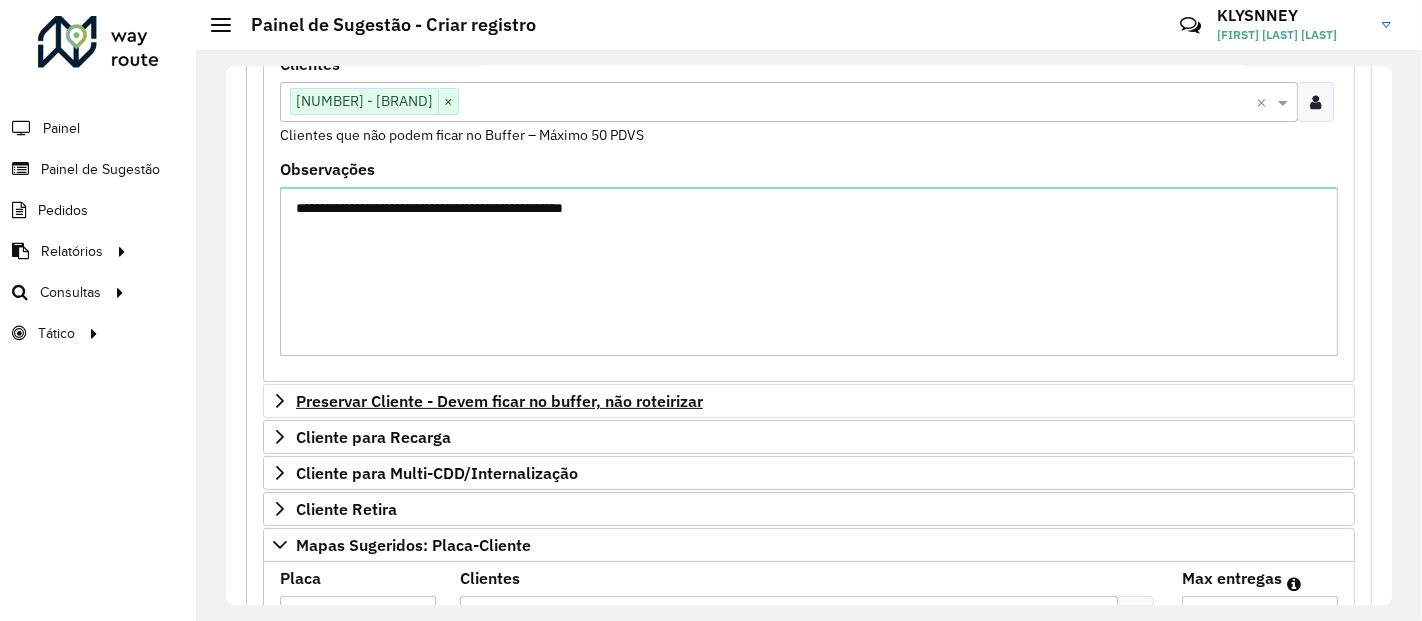 scroll, scrollTop: 0, scrollLeft: 0, axis: both 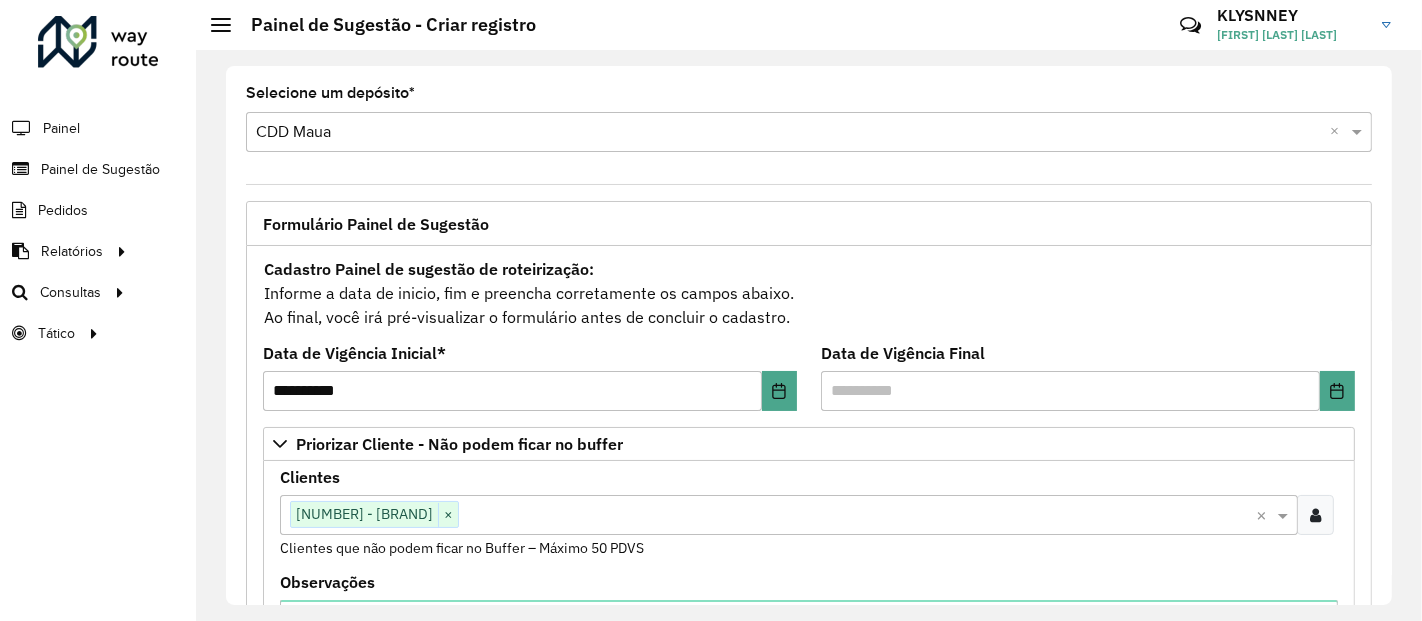 click on "**********" at bounding box center [809, 628] 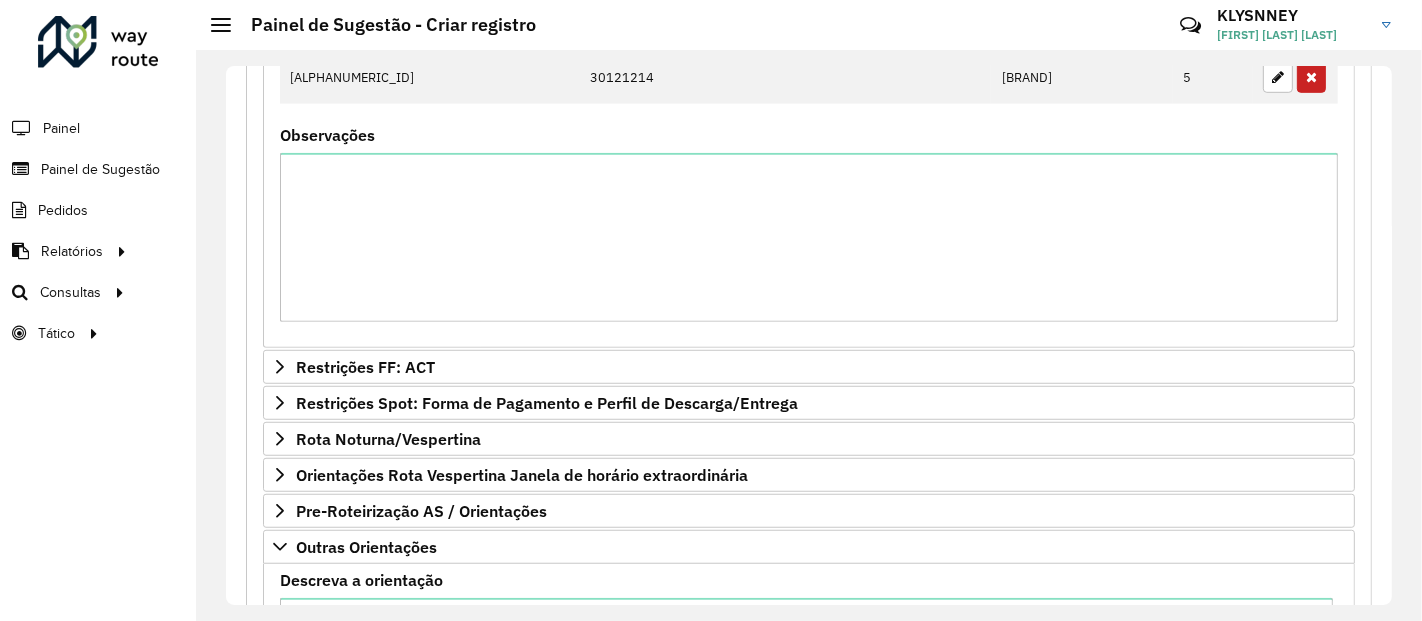 scroll, scrollTop: 1413, scrollLeft: 0, axis: vertical 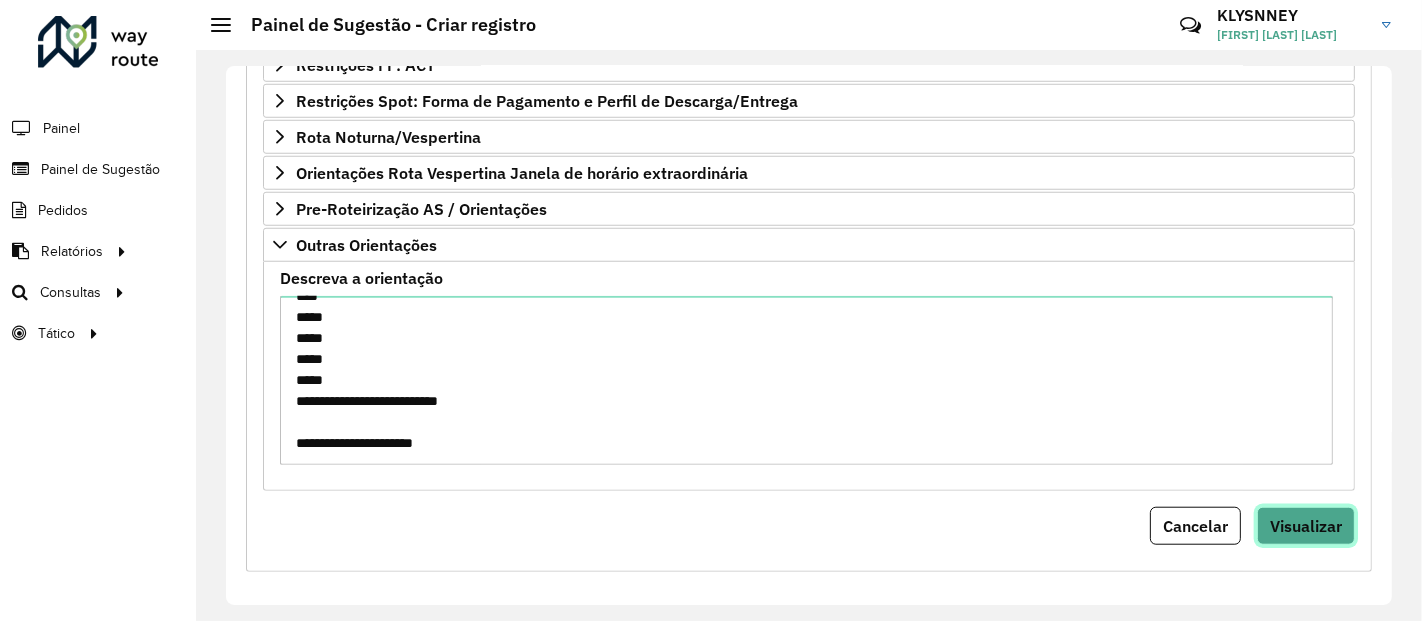 click on "Visualizar" at bounding box center [1306, 526] 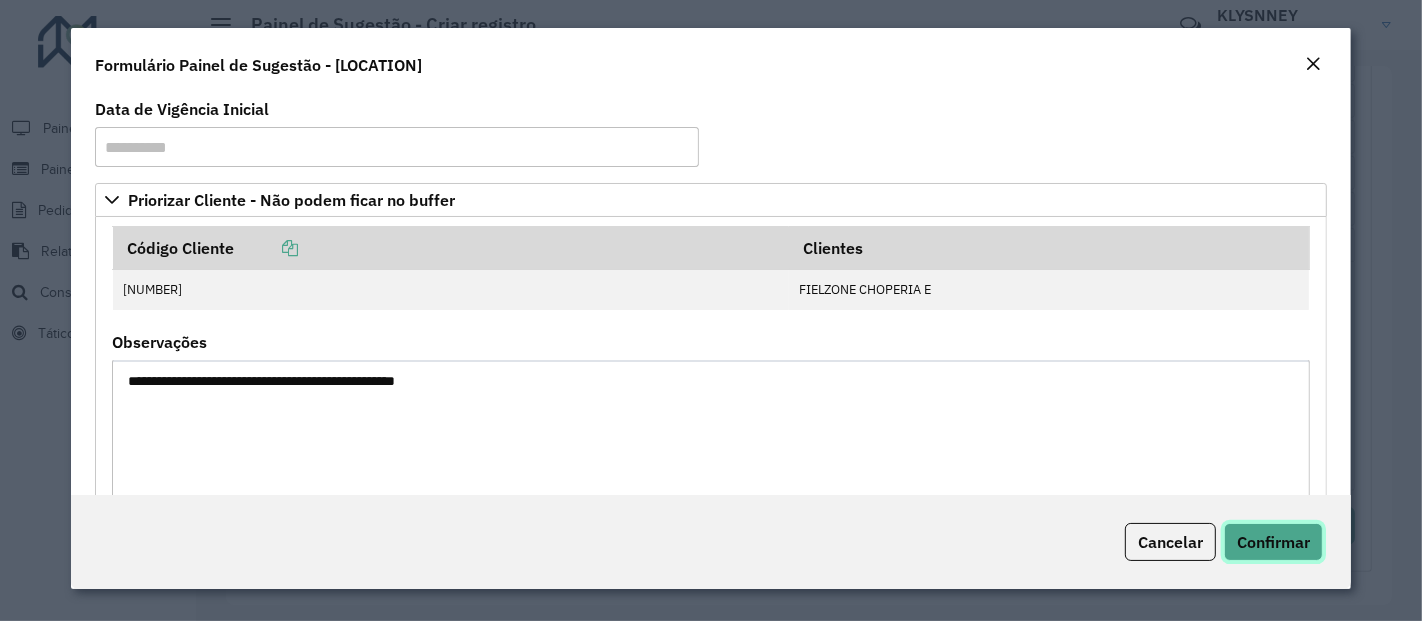 click on "Confirmar" 